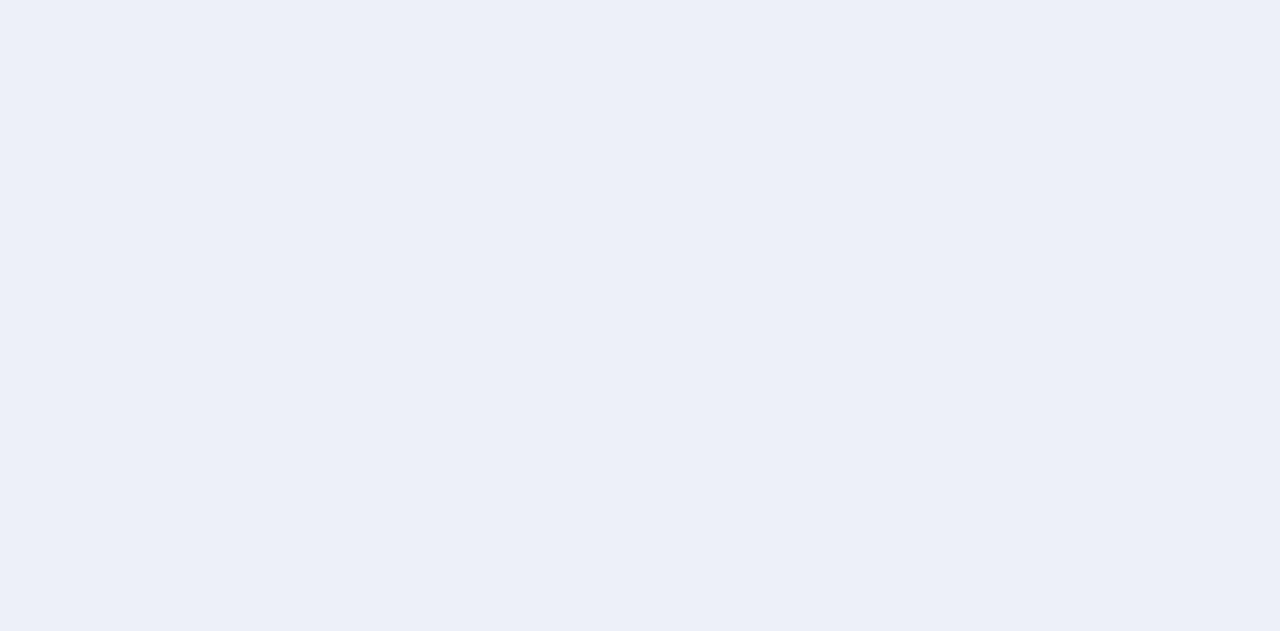 scroll, scrollTop: 0, scrollLeft: 0, axis: both 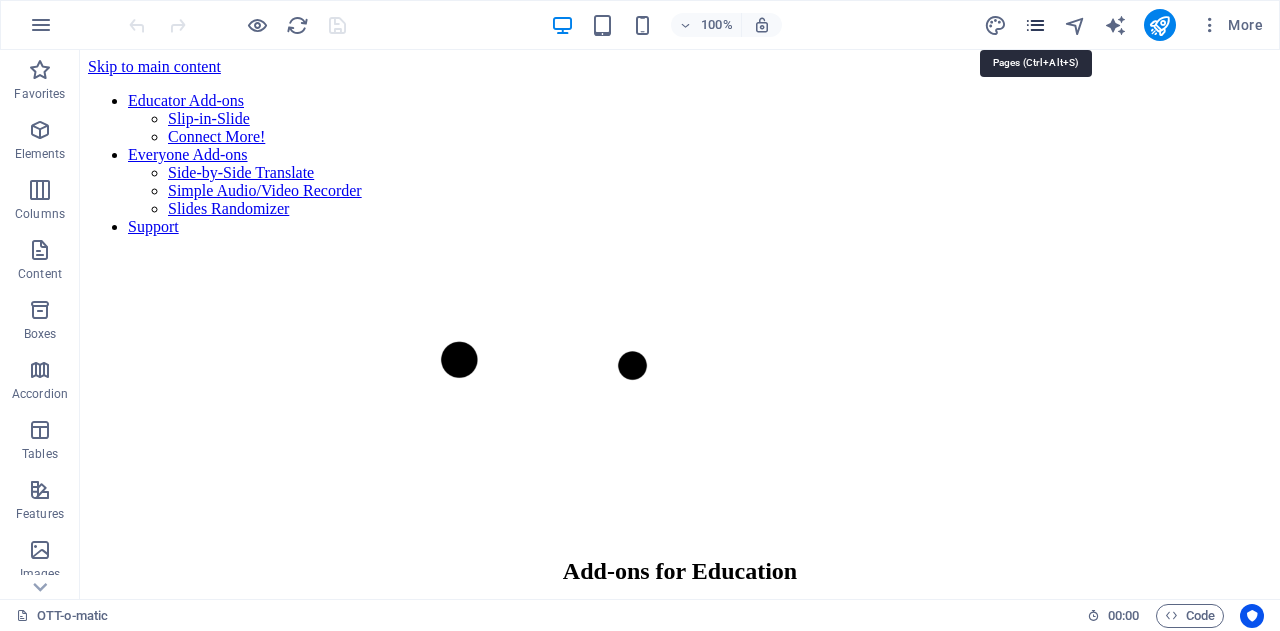 click at bounding box center (1035, 25) 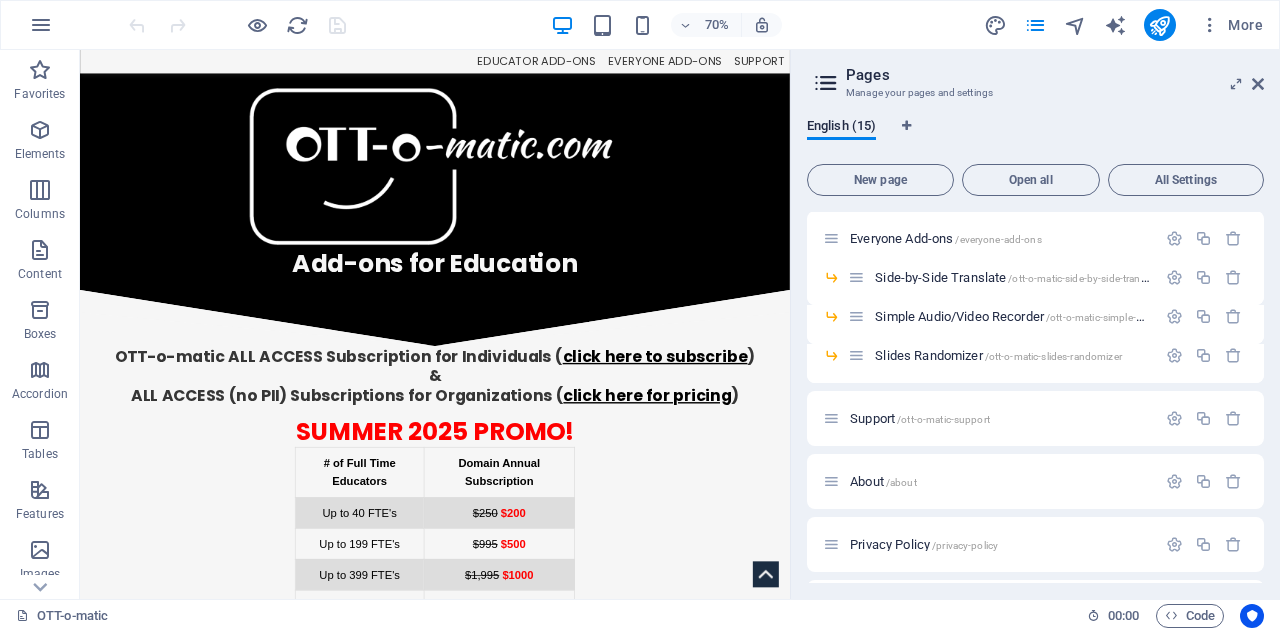 scroll, scrollTop: 212, scrollLeft: 0, axis: vertical 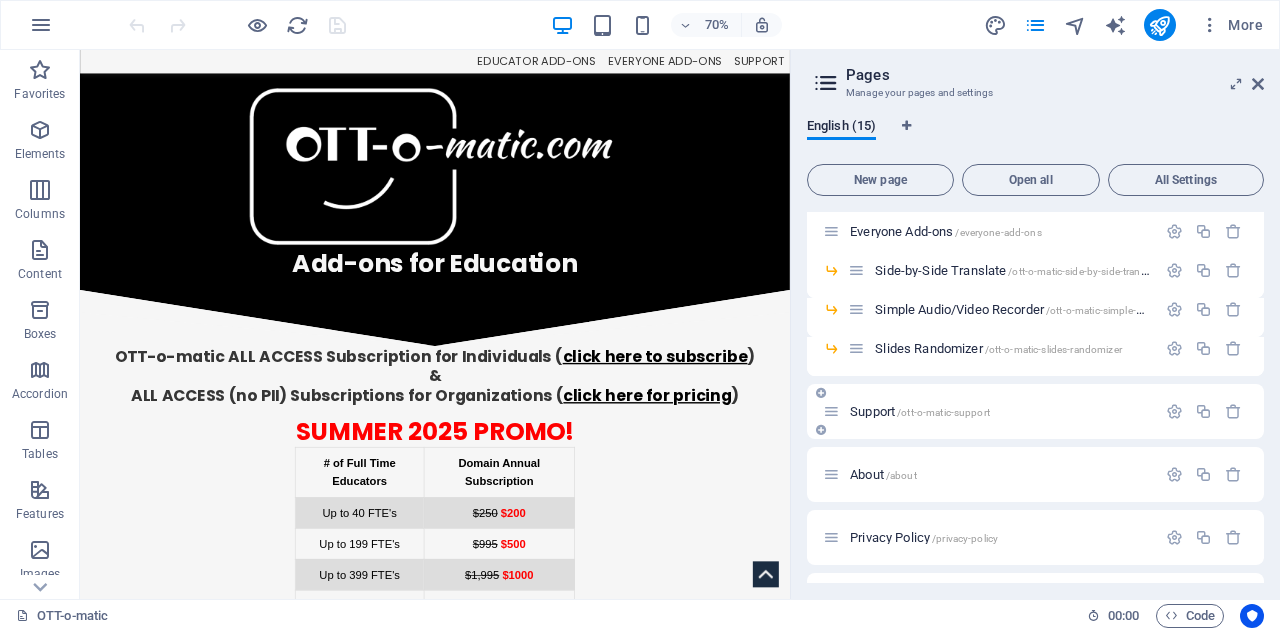 click on "Support /ott-o-matic-support" at bounding box center [1000, 411] 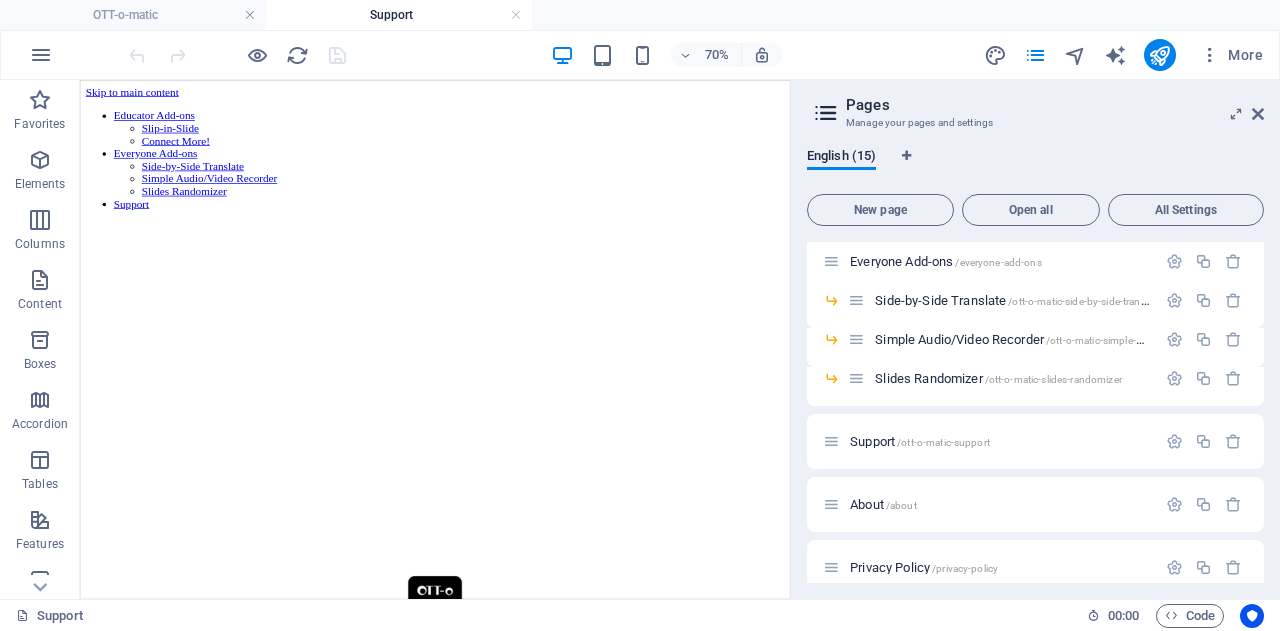 scroll, scrollTop: 0, scrollLeft: 0, axis: both 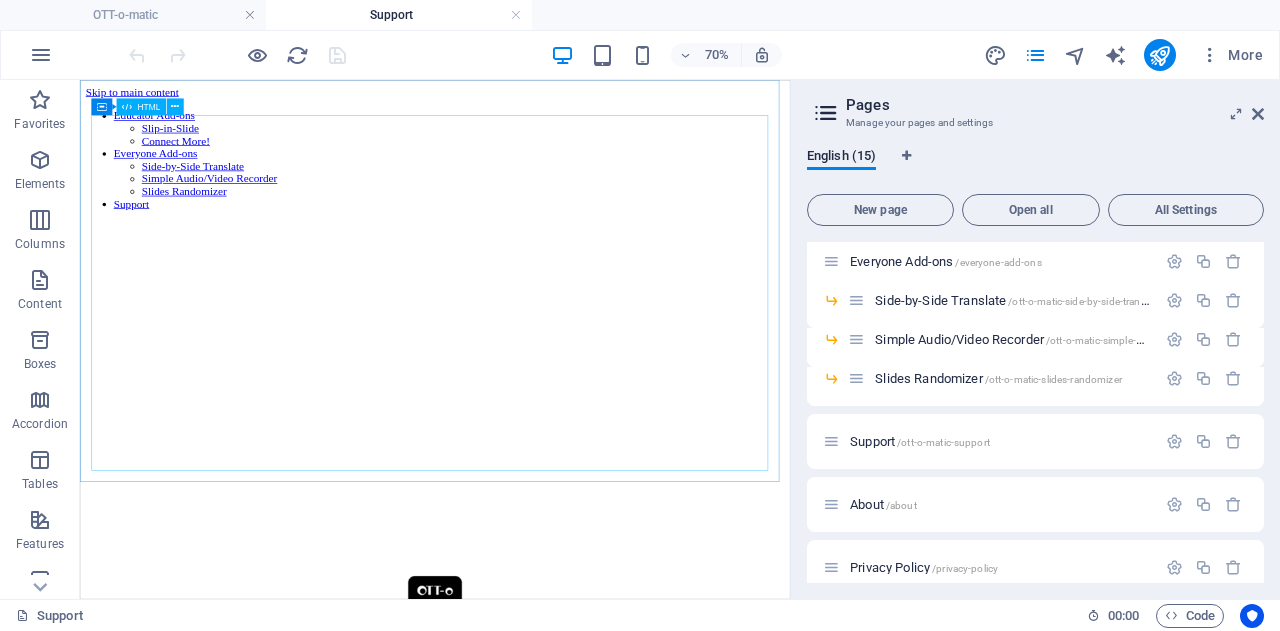 click on "HTML" at bounding box center (148, 106) 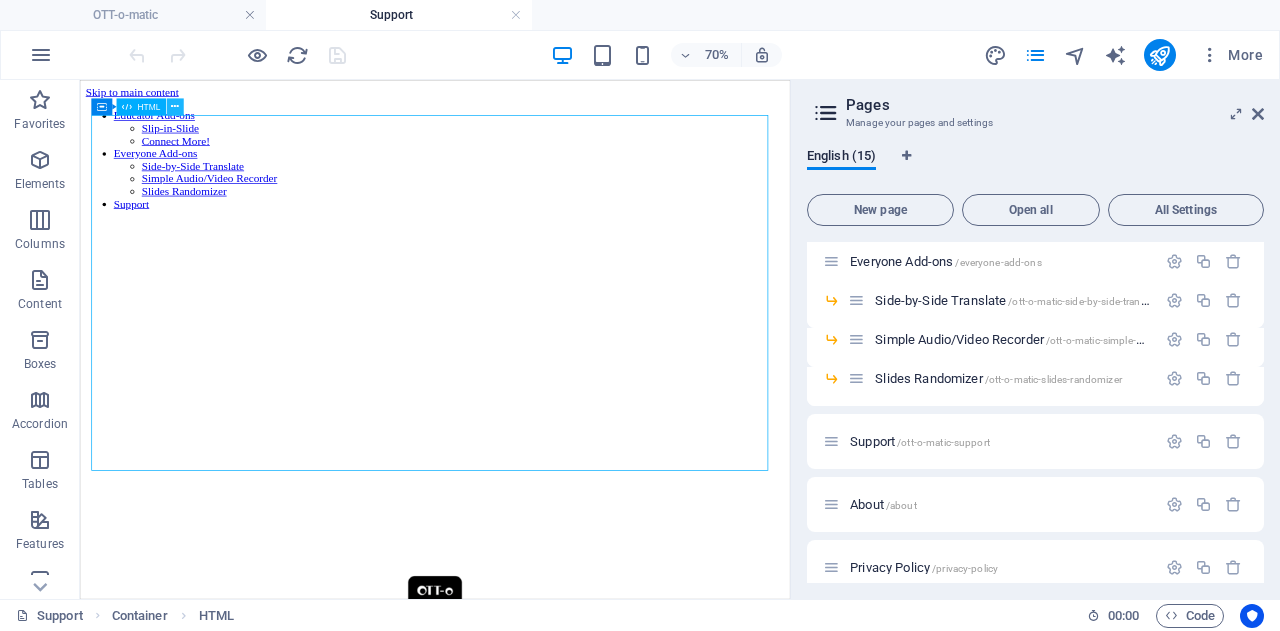 click at bounding box center (175, 106) 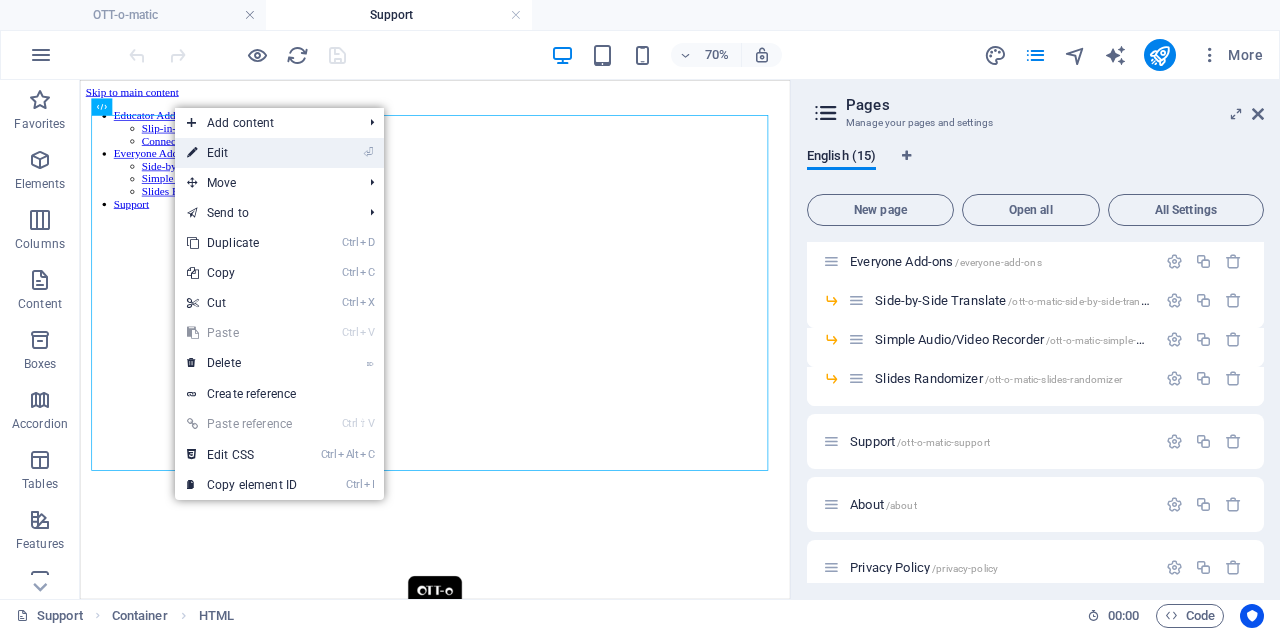 click on "⏎  Edit" at bounding box center [242, 153] 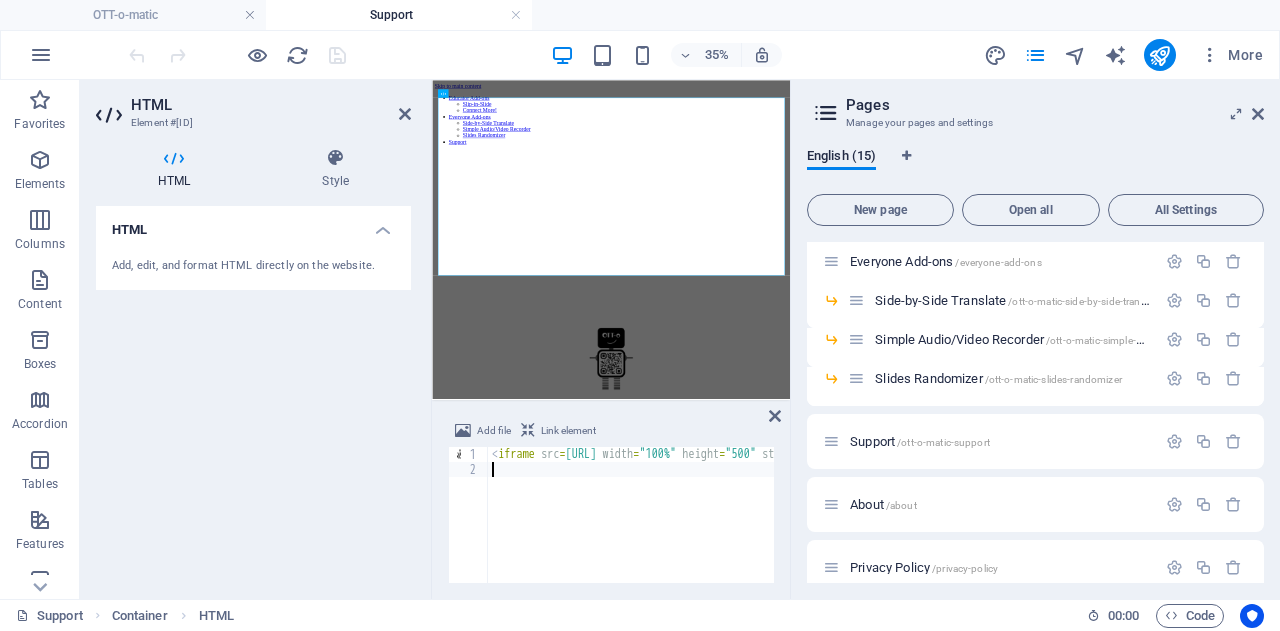 click on "< iframe   src = "https://script.google.com/a/macros/ott-o-matic.com/s/AKfycbwtXrY5Fts9N_28353Kq1vtKiejWX4ZEbQK_uBM6zrGL7GMcQb-3u7dC-is36byZjjvvQ/exec"   width = "100%"   height = "500"   style = "border:none;" > </ iframe >" at bounding box center (1176, 528) 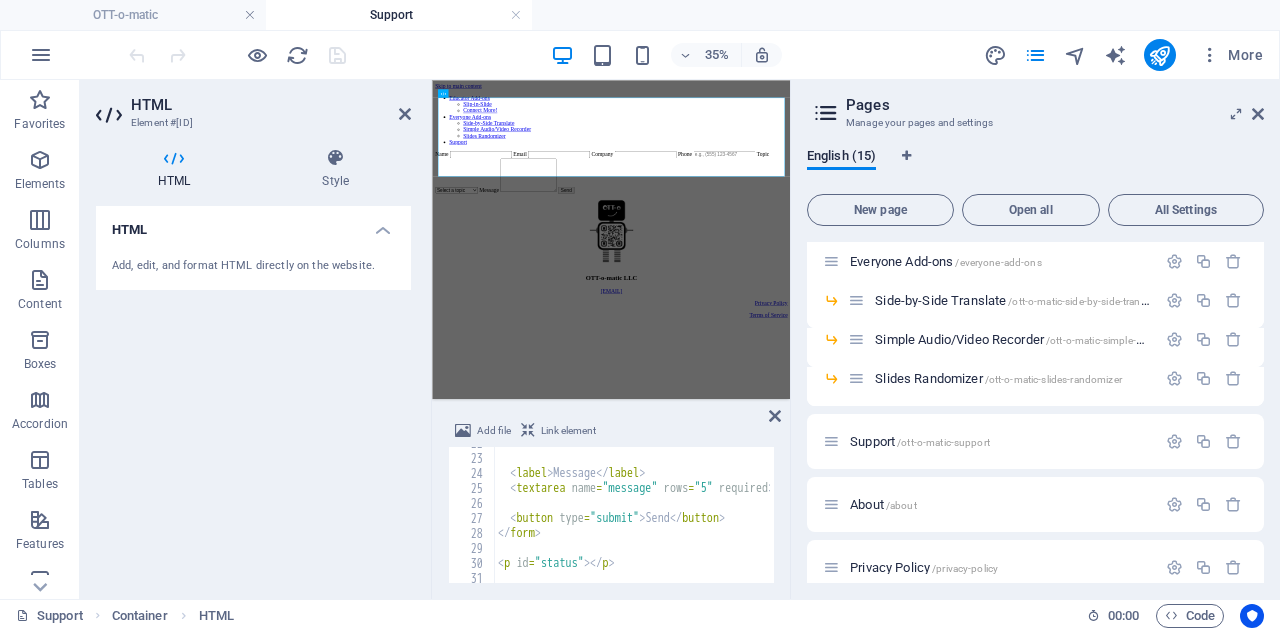 scroll, scrollTop: 326, scrollLeft: 0, axis: vertical 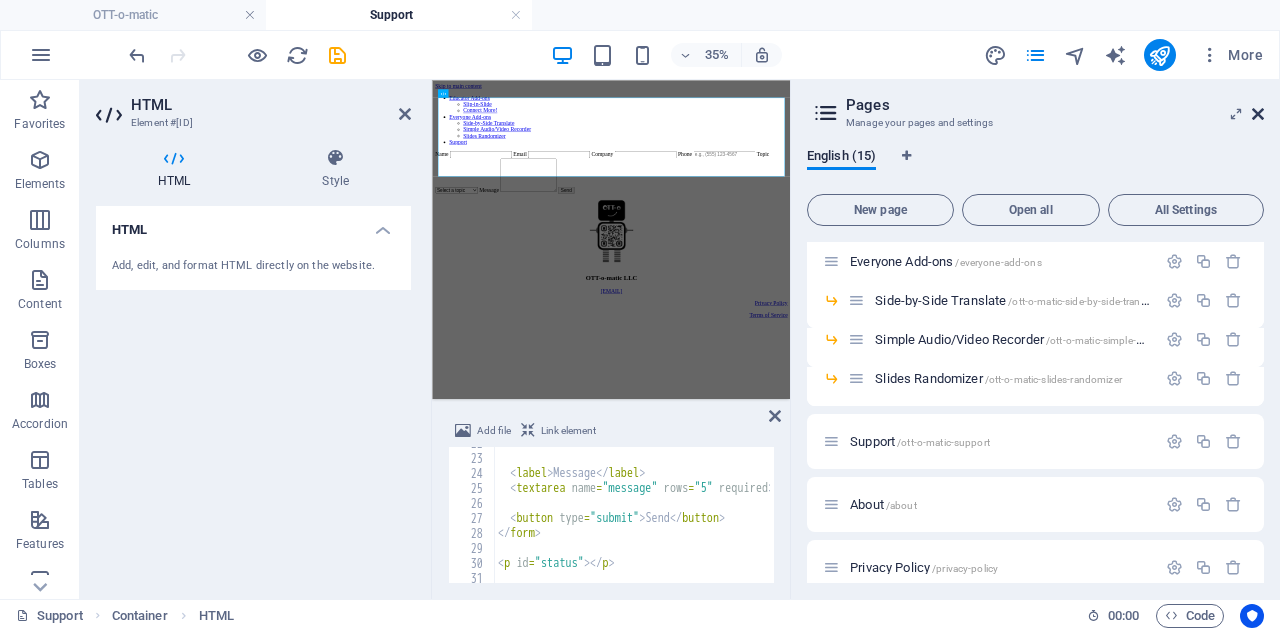 click at bounding box center [1258, 114] 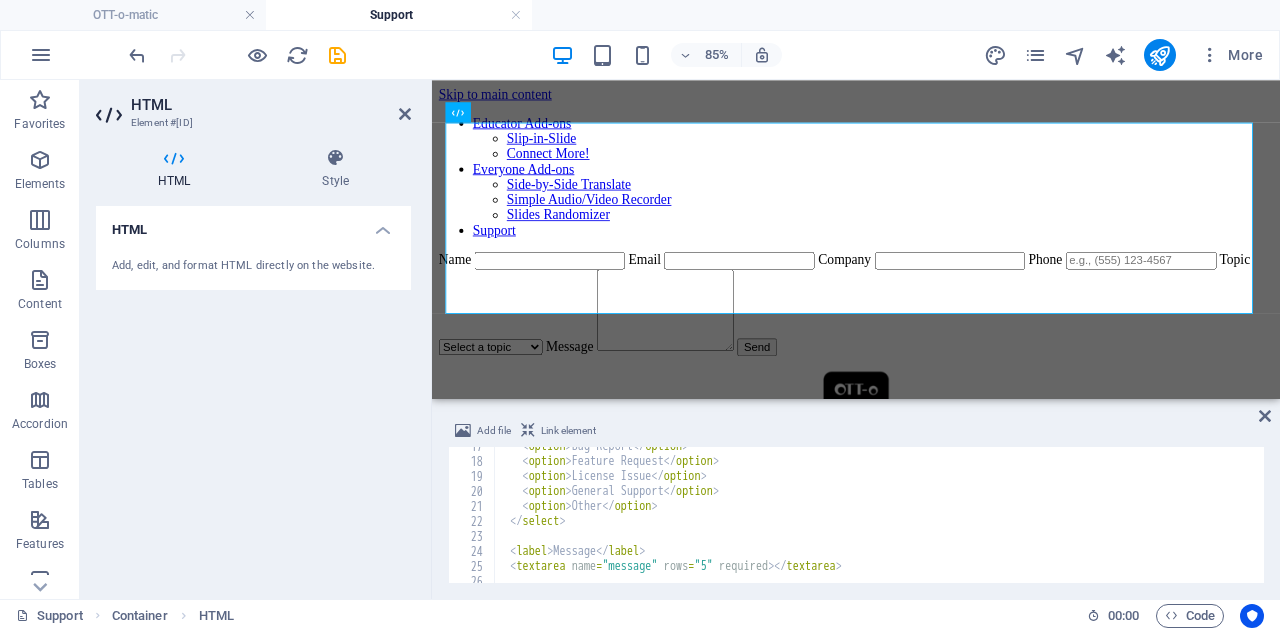 scroll, scrollTop: 254, scrollLeft: 0, axis: vertical 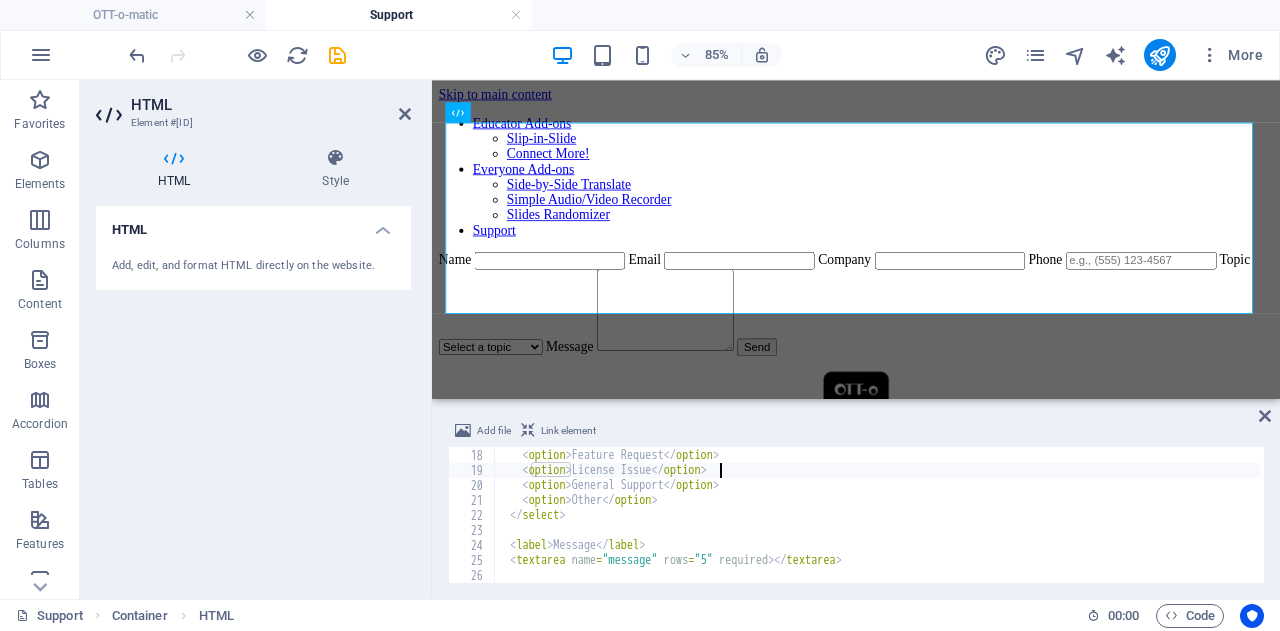 click on "< option > Bug Report </ option >      < option > Feature Request </ option >      < option > License Issue </ option >      < option > General Support </ option >      < option > Other </ option >    </ select >    < label > Message </ label >    < textarea   name = "message"   rows = "5"   required > </ textarea >" at bounding box center [882, 514] 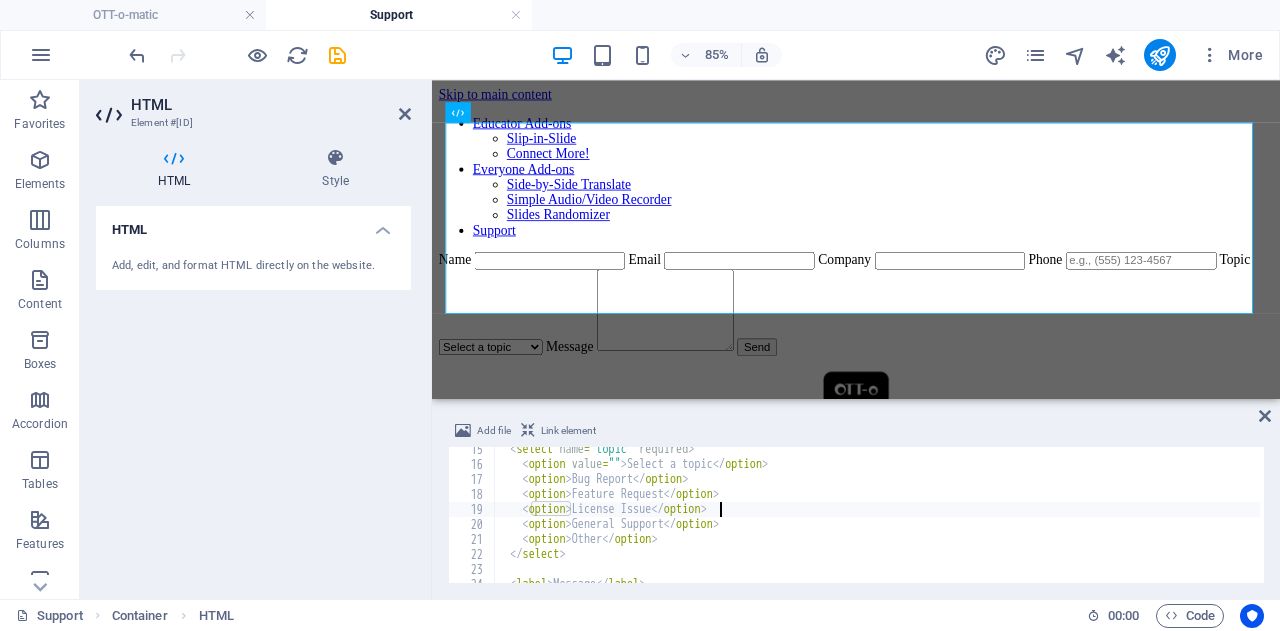 scroll, scrollTop: 212, scrollLeft: 0, axis: vertical 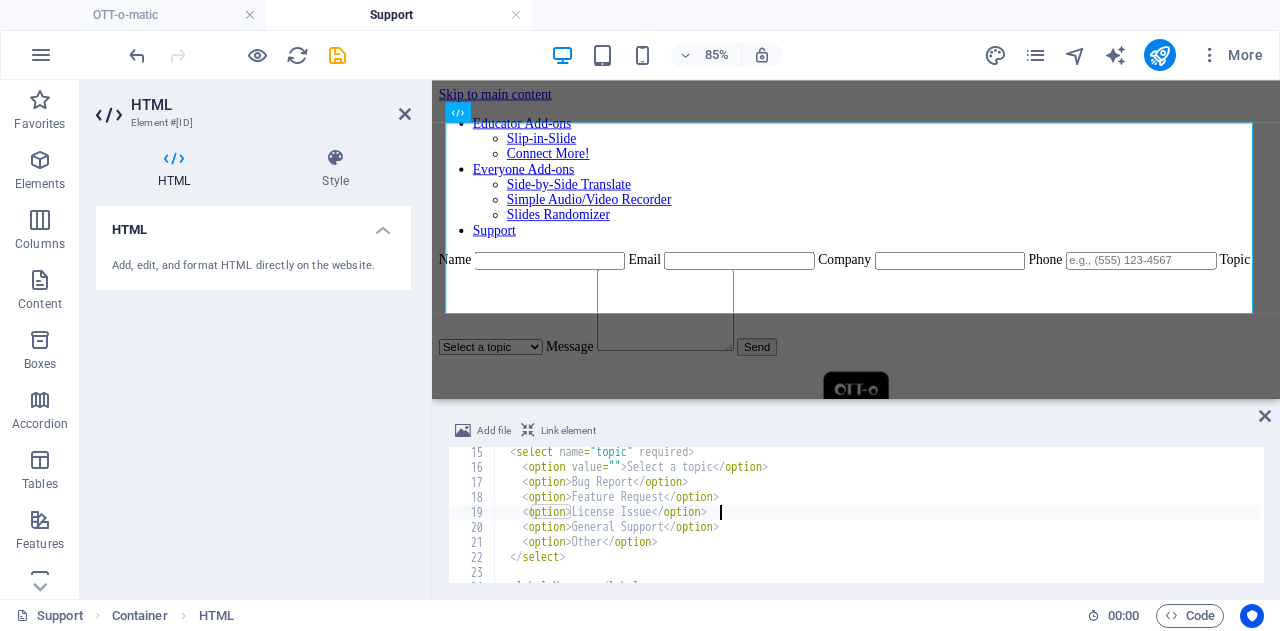 click on "< select   name = "topic"   required >      < option   value = "" > Select a topic </ option >      < option > Bug Report </ option >      < option > Feature Request </ option >      < option > License Issue </ option >      < option > General Support </ option >      < option > Other </ option >    </ select >    < label > Message </ label >" at bounding box center (882, 526) 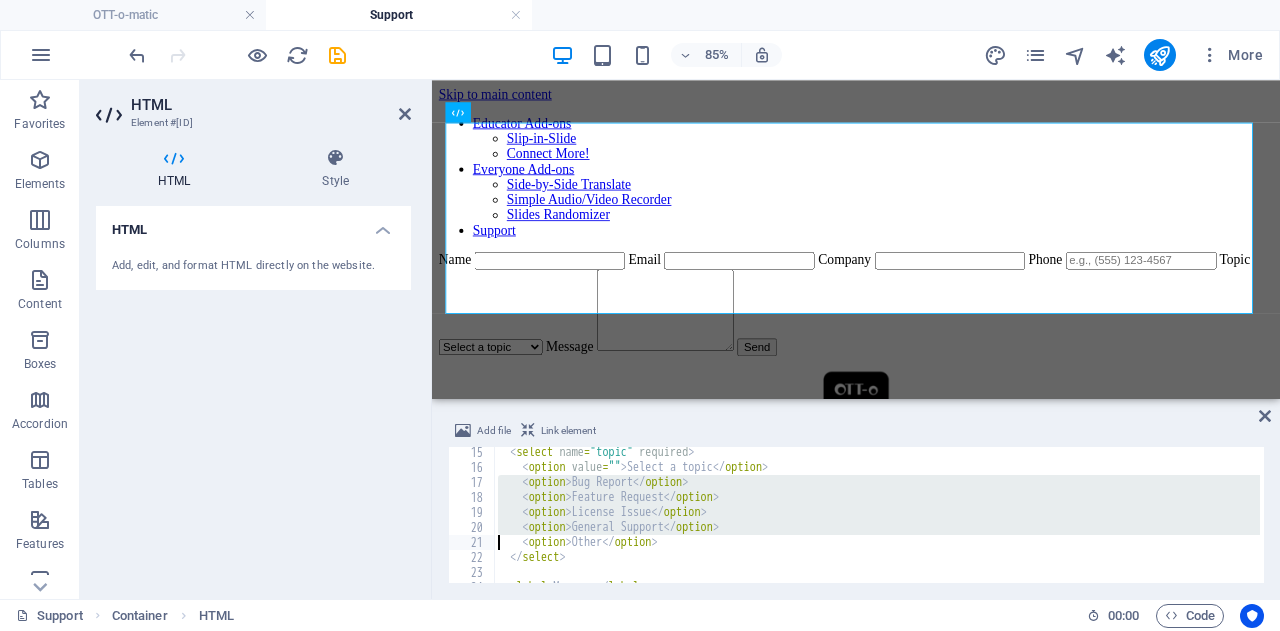 paste 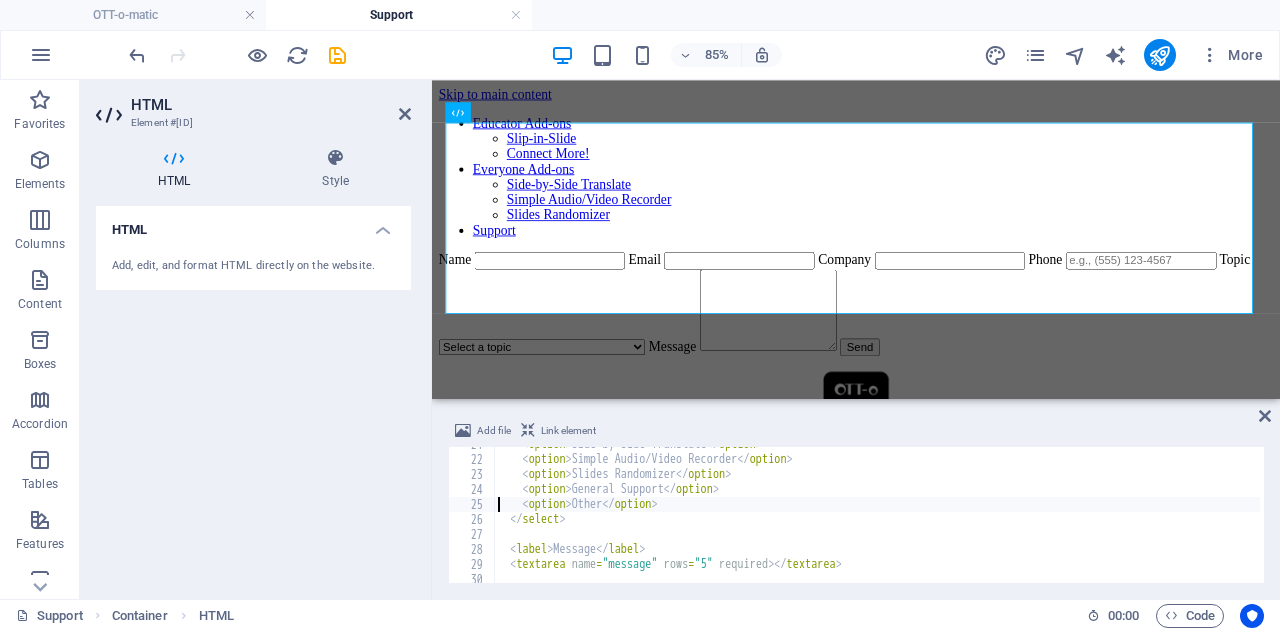 scroll, scrollTop: 120, scrollLeft: 0, axis: vertical 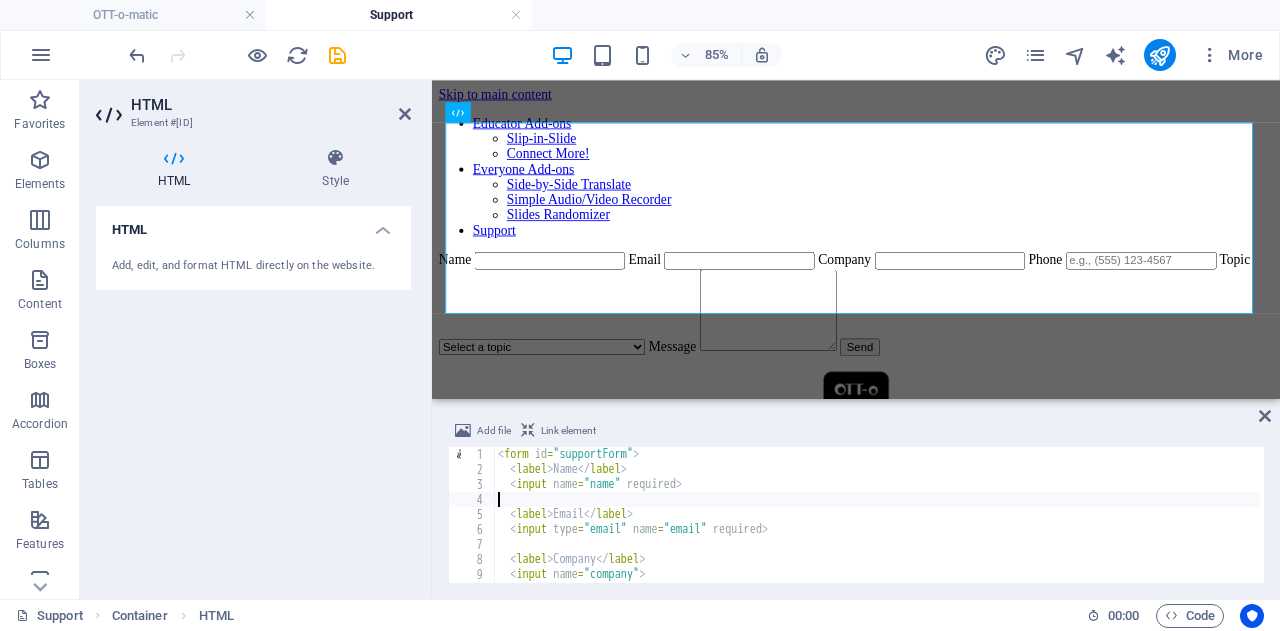 click on "< form   id = "supportForm" >    < label > Name </ label >    < input   name = "name"   required >    < label > Email </ label >    < input   type = "email"   name = "email"   required >    < label > Company </ label >    < input   name = "company" >" at bounding box center (882, 528) 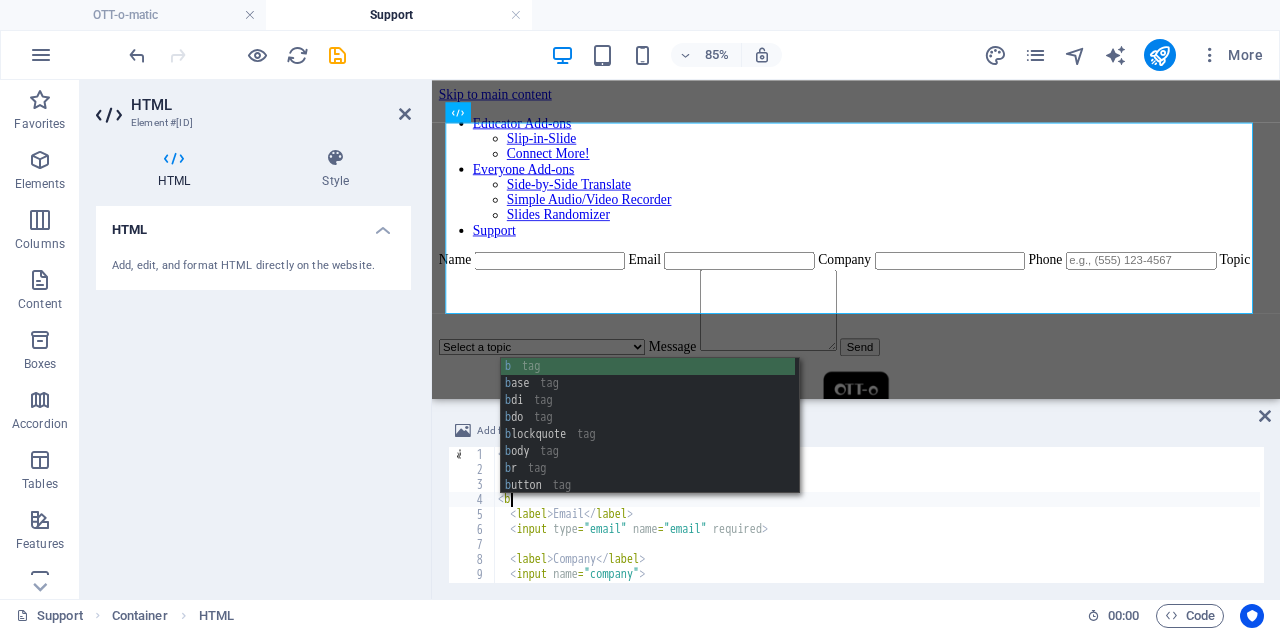 scroll, scrollTop: 0, scrollLeft: 0, axis: both 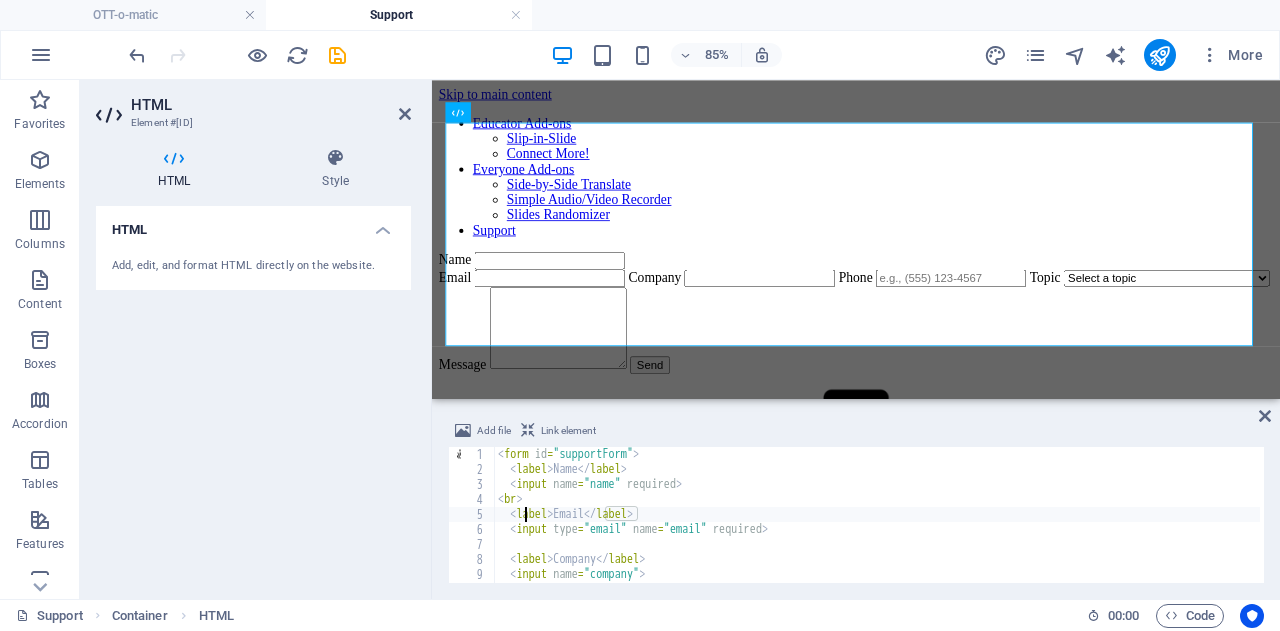 type on "<input type="email" name="email" required>" 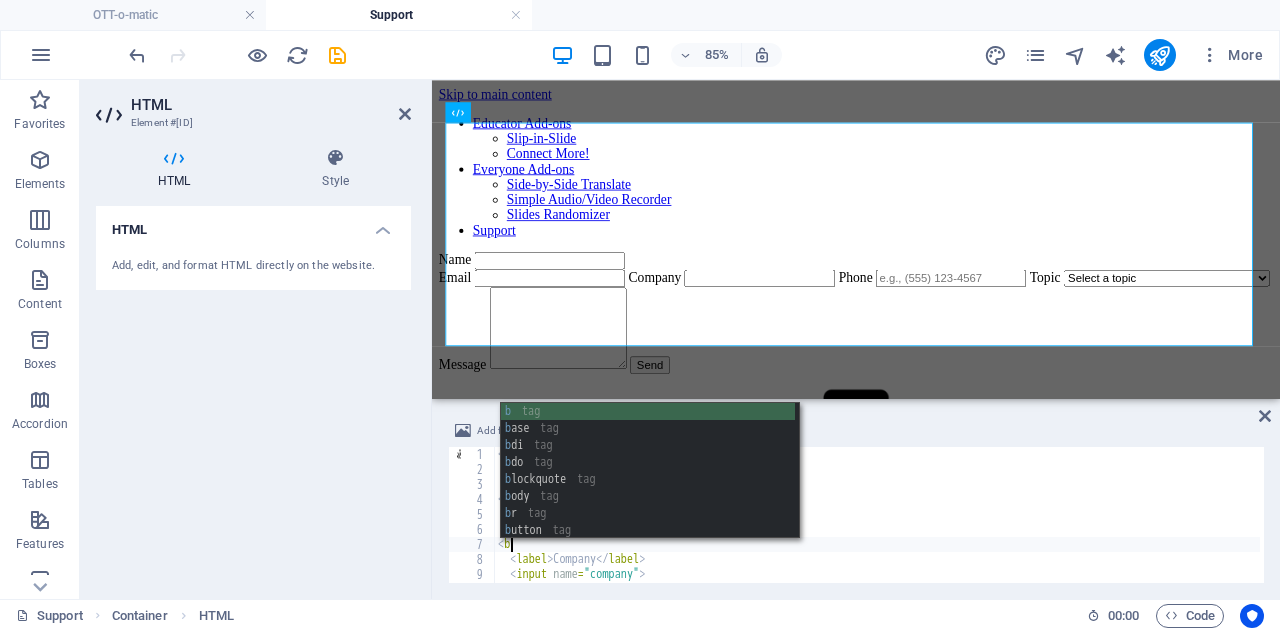 scroll, scrollTop: 0, scrollLeft: 0, axis: both 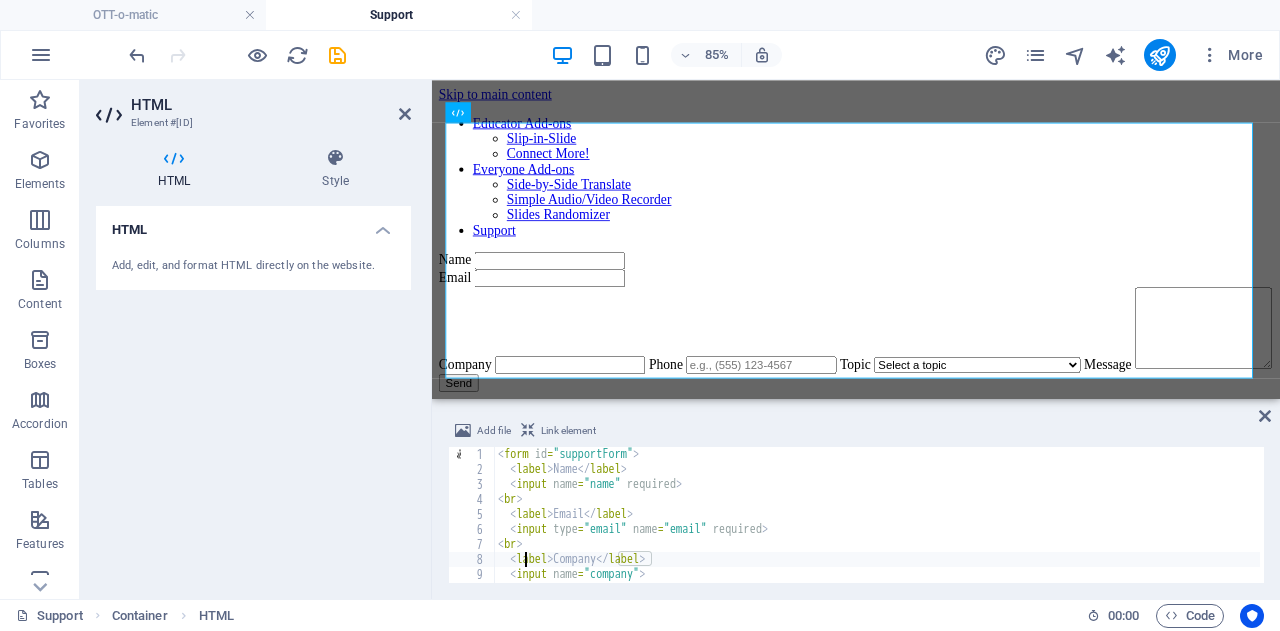 type on "<input name="company">" 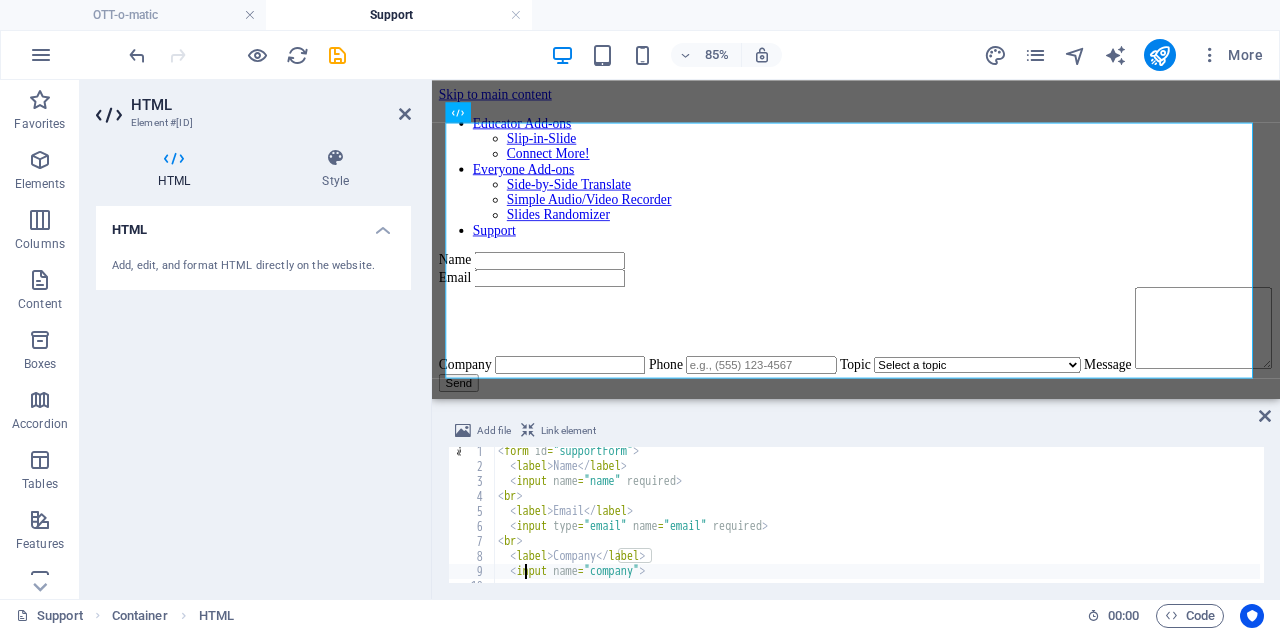 scroll, scrollTop: 3, scrollLeft: 0, axis: vertical 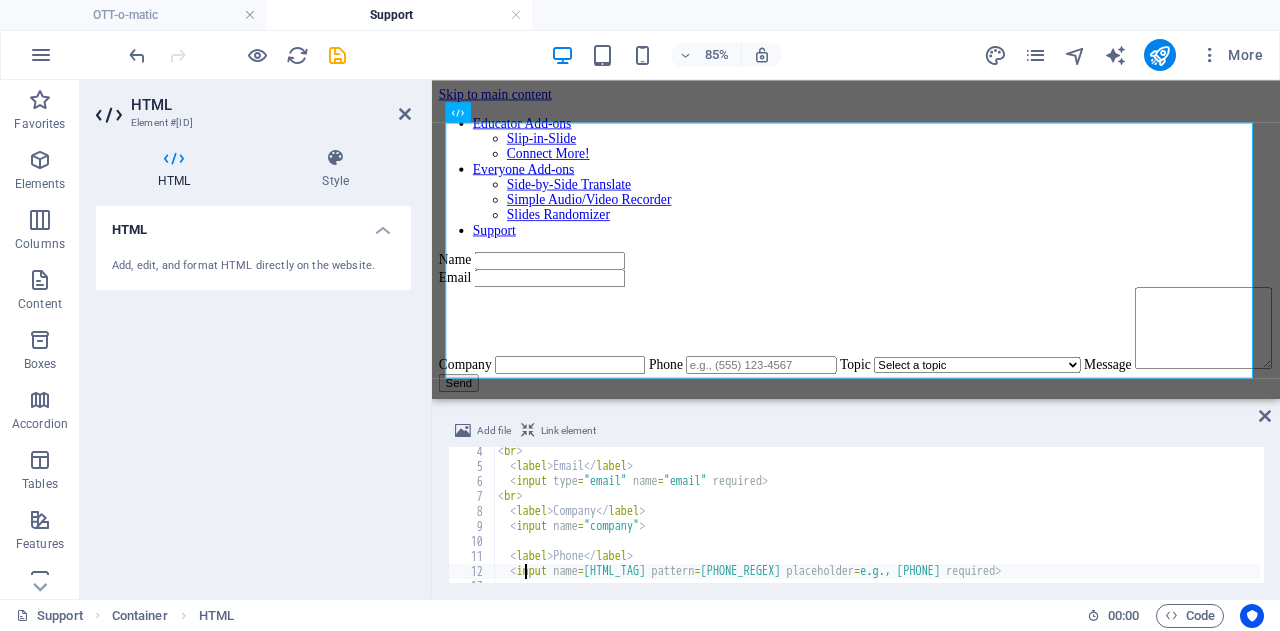 type on "<label>Phone</label>" 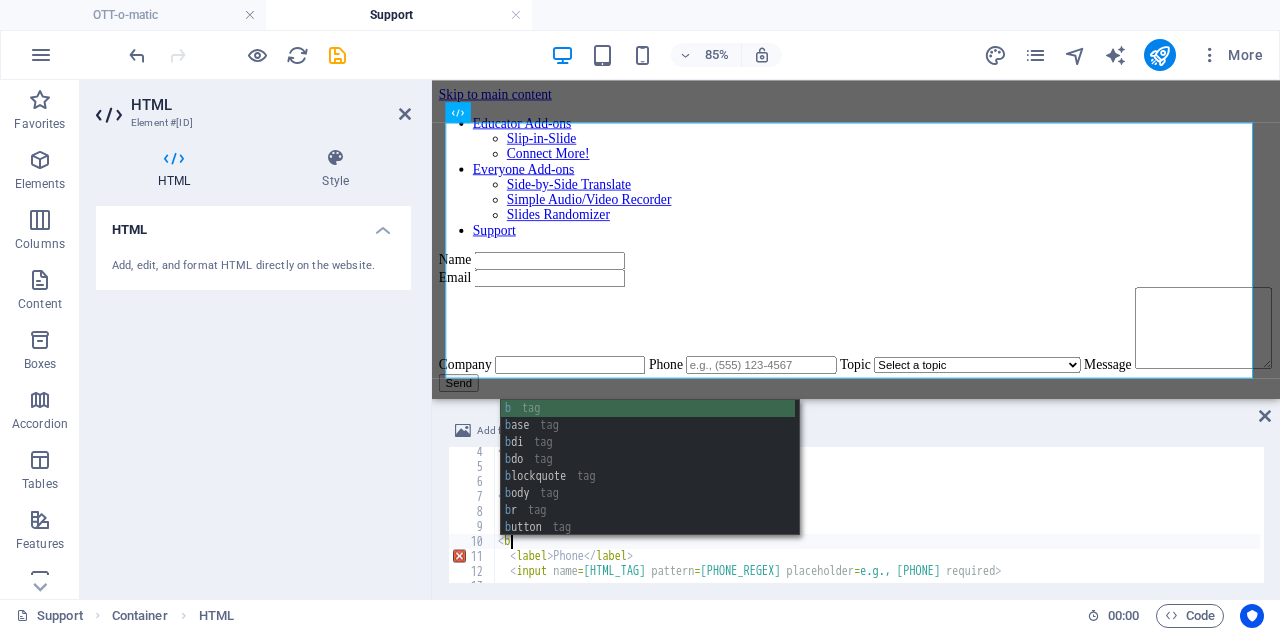 scroll, scrollTop: 0, scrollLeft: 0, axis: both 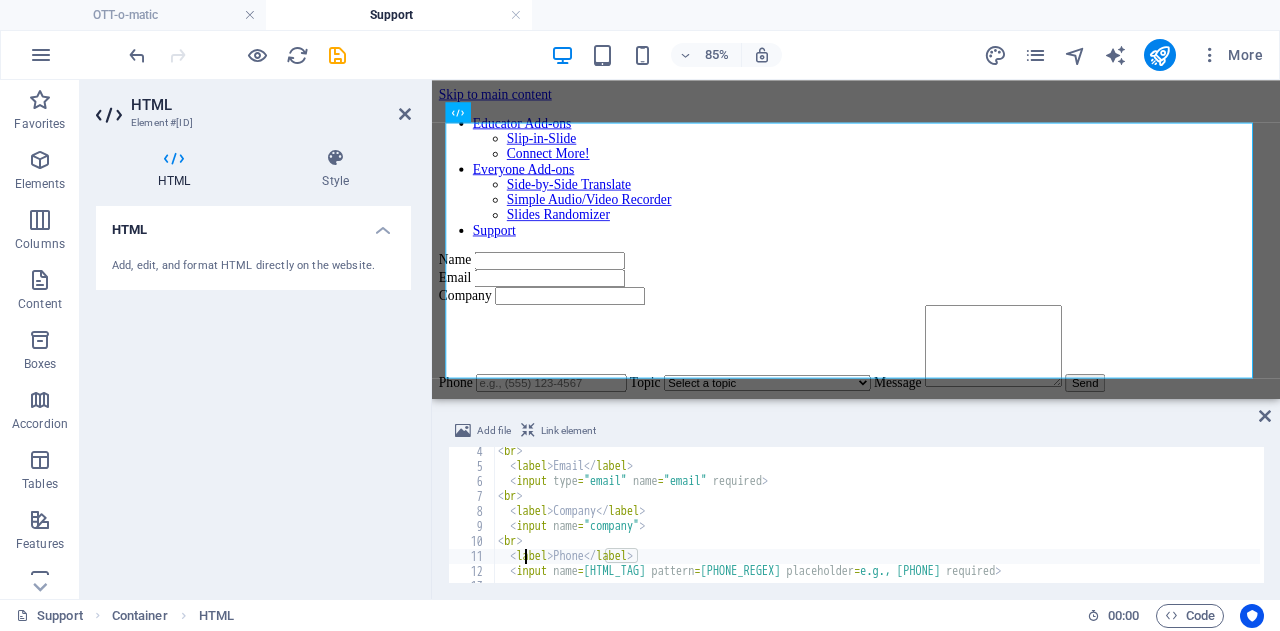 type on "<input name="phone" pattern="^\(?\d{3}\)?[-.\s]?\d{3}[-.\s]?\d{4}$" placeholder="e.g., (555) 123-4567" required>" 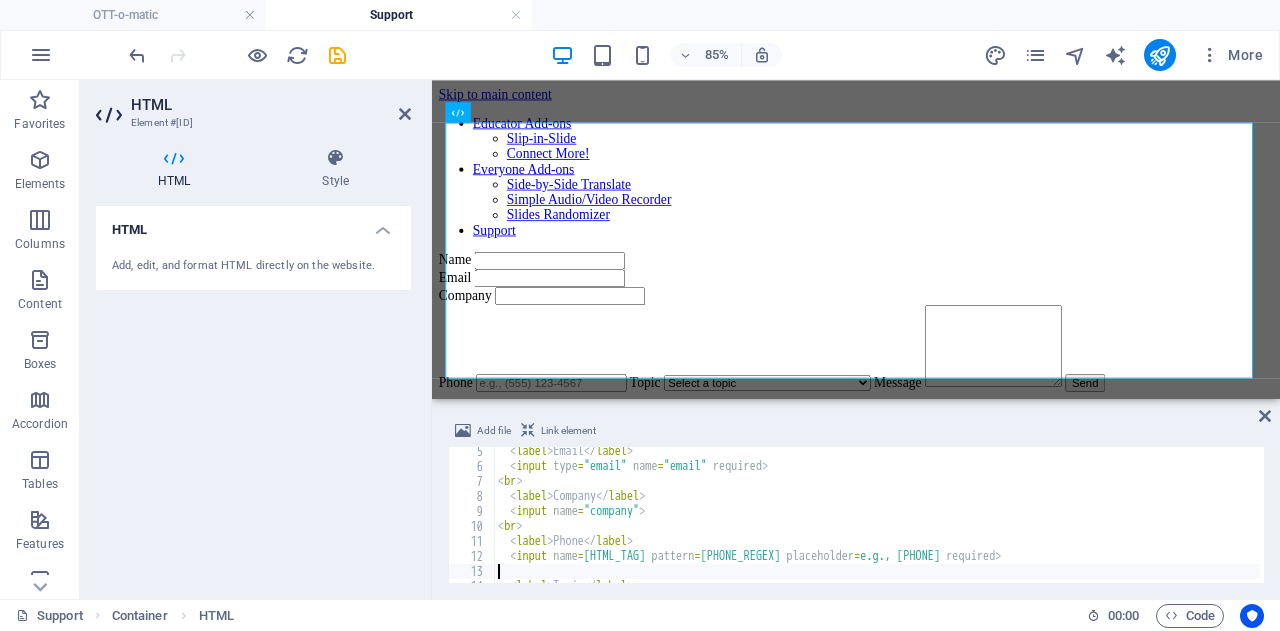 scroll, scrollTop: 0, scrollLeft: 0, axis: both 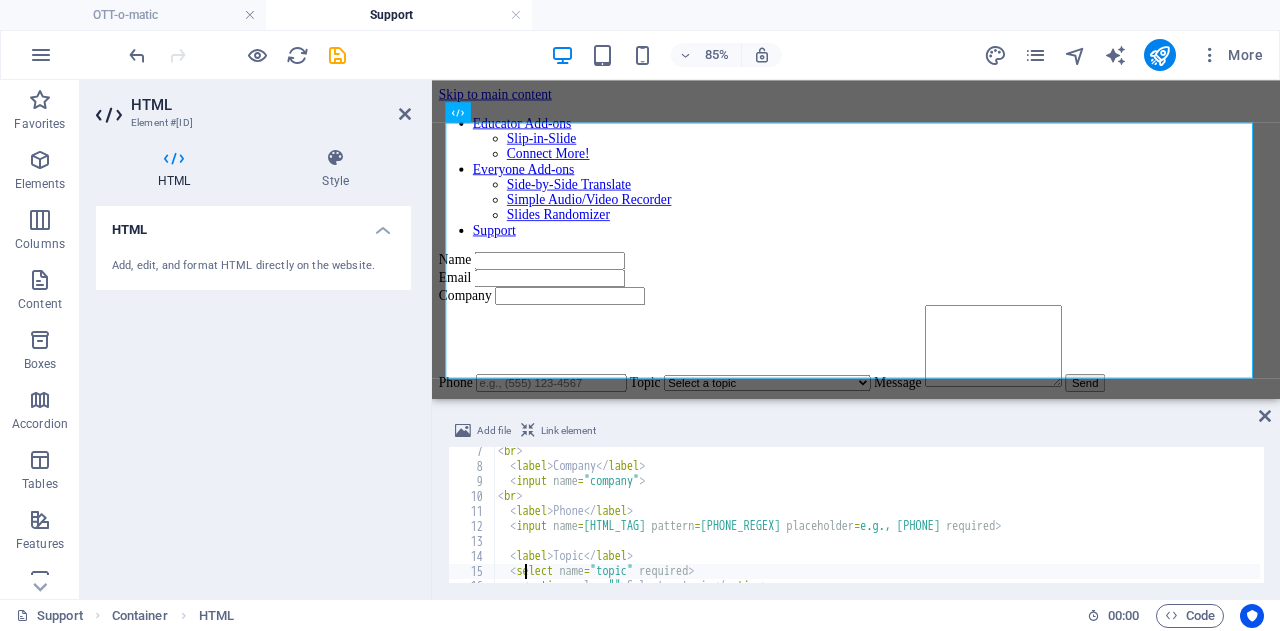 type on "<label>Topic</label>" 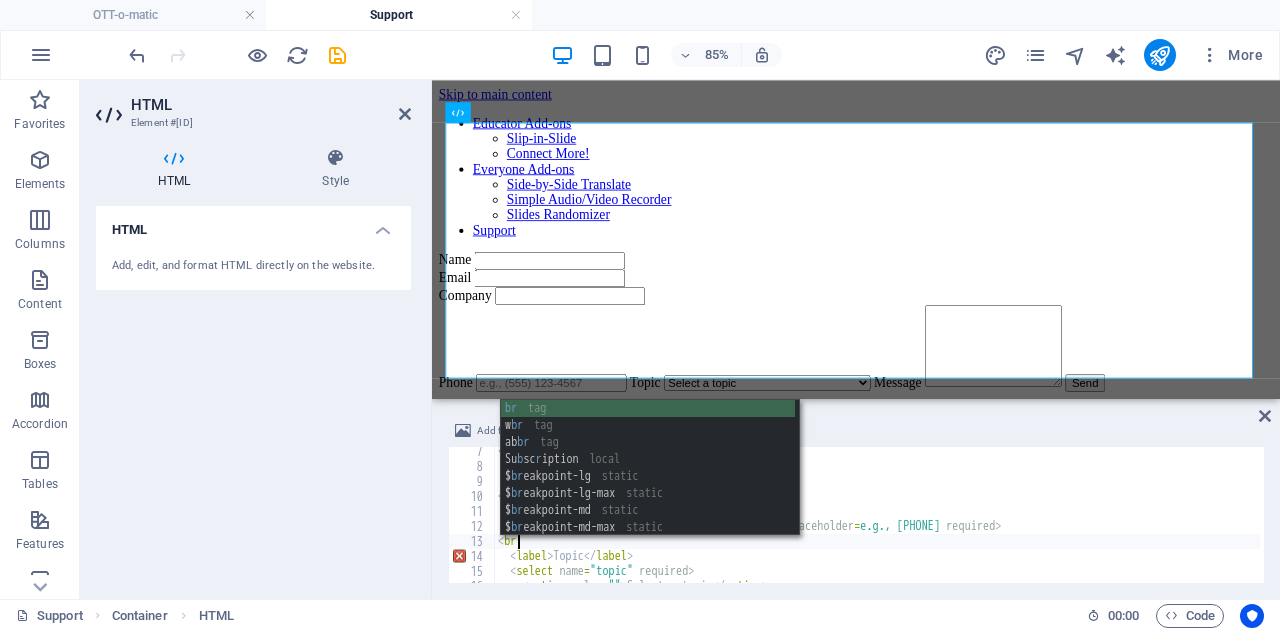 scroll, scrollTop: 0, scrollLeft: 0, axis: both 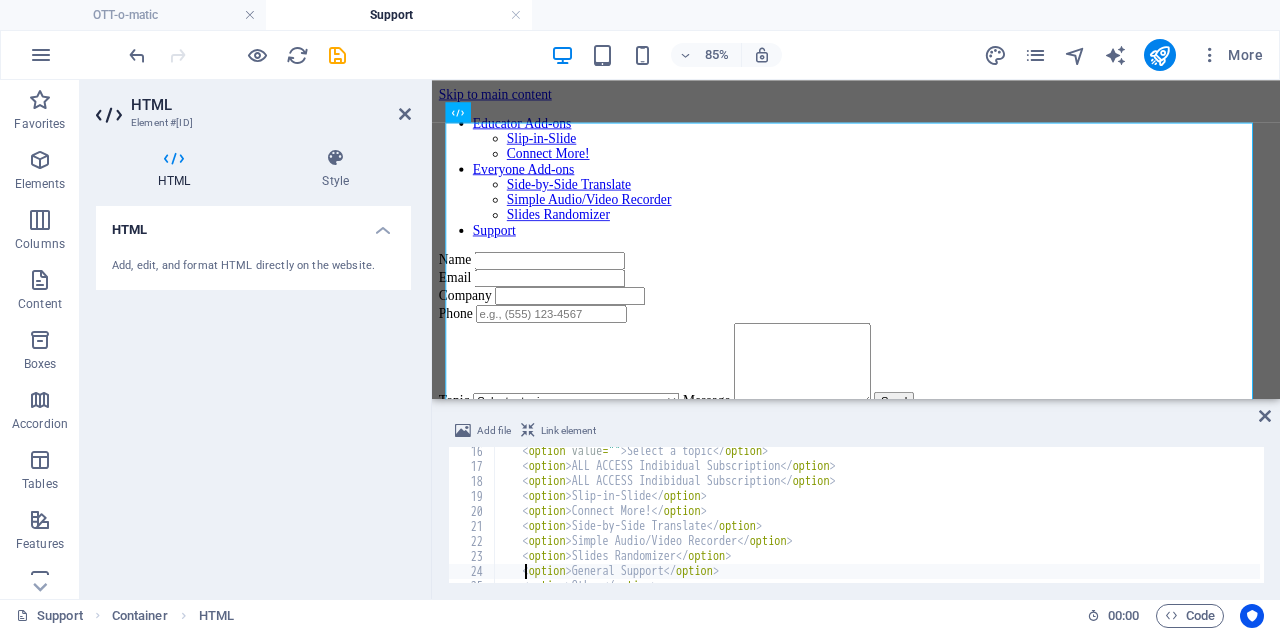 type on "</select>" 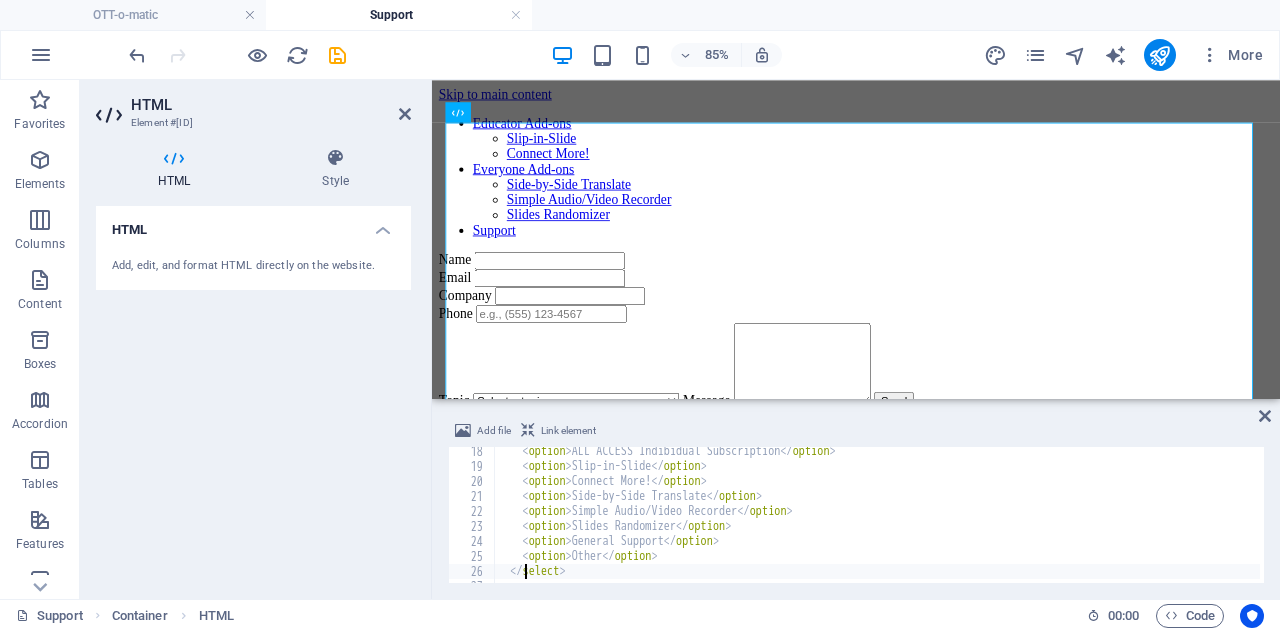 scroll, scrollTop: 258, scrollLeft: 0, axis: vertical 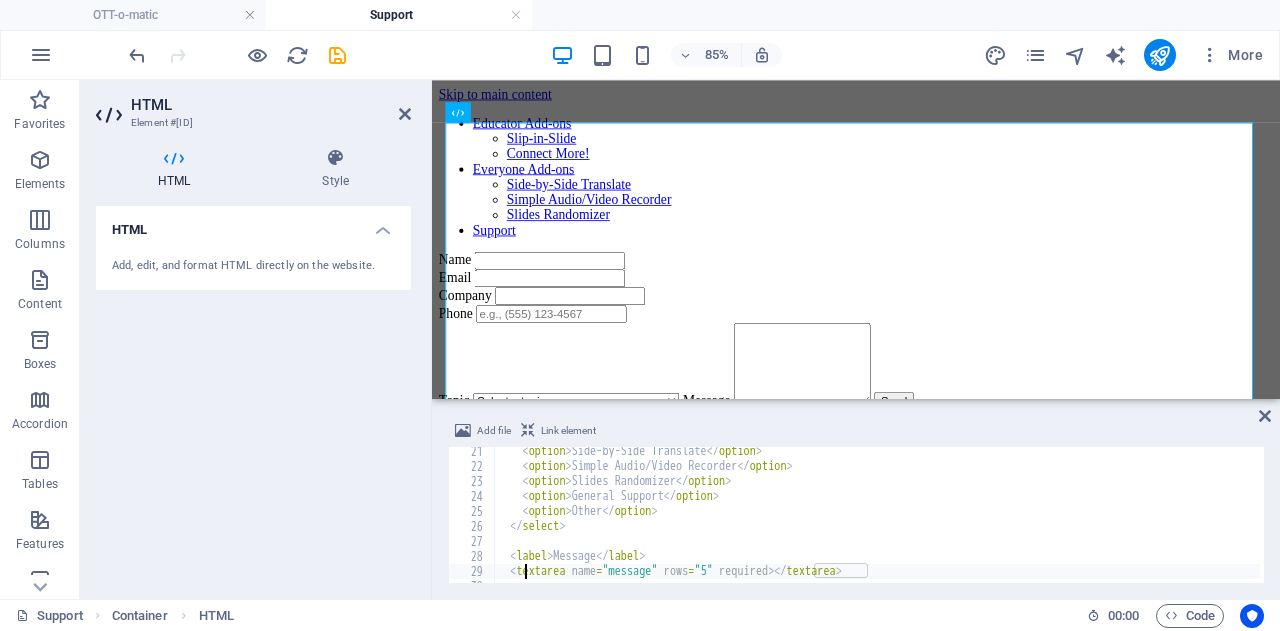 type on "<label>Message</label>" 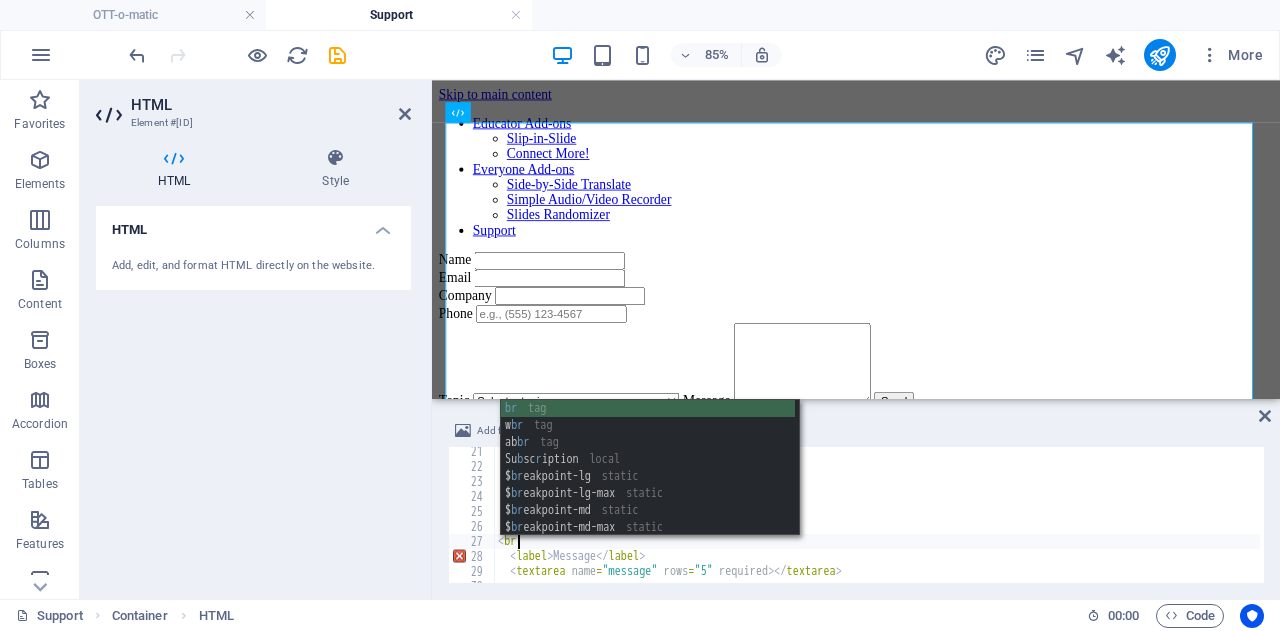 scroll, scrollTop: 0, scrollLeft: 0, axis: both 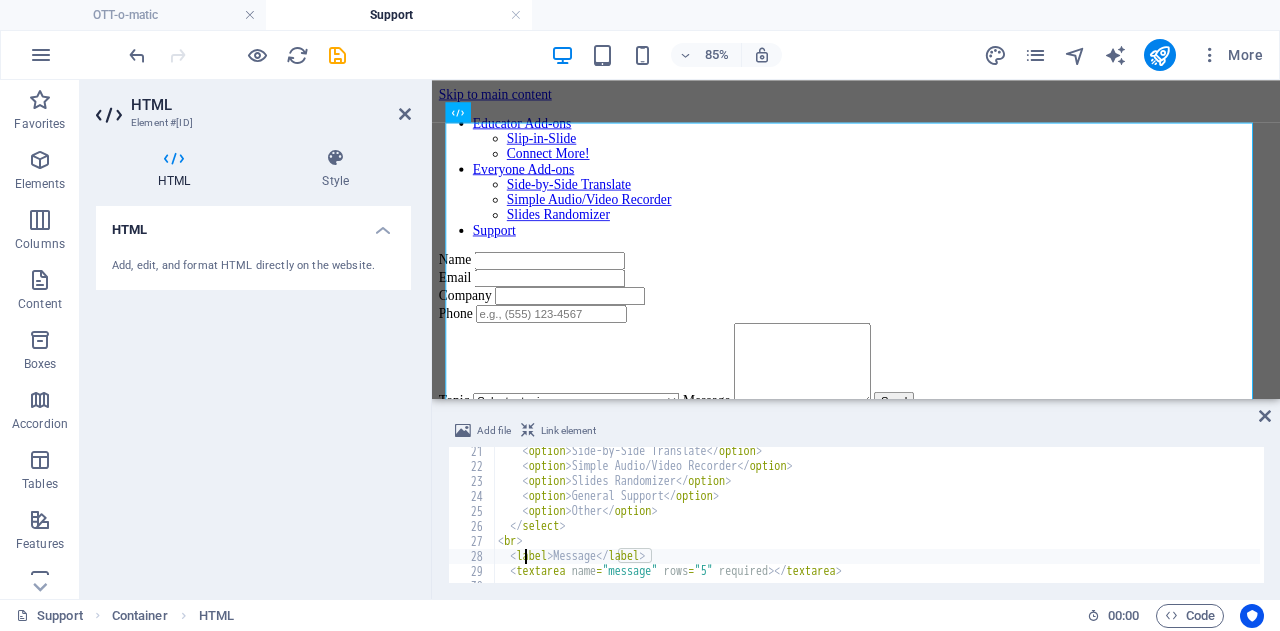type on "<textarea name="message" rows="5" required></textarea>" 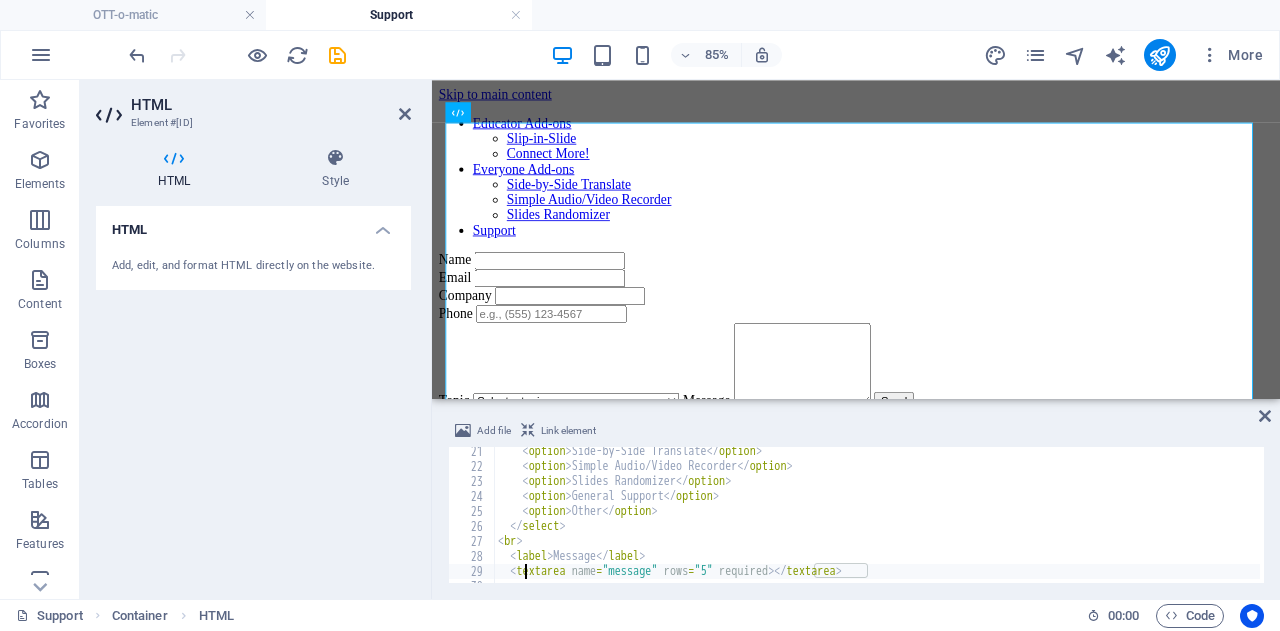 scroll, scrollTop: 0, scrollLeft: 0, axis: both 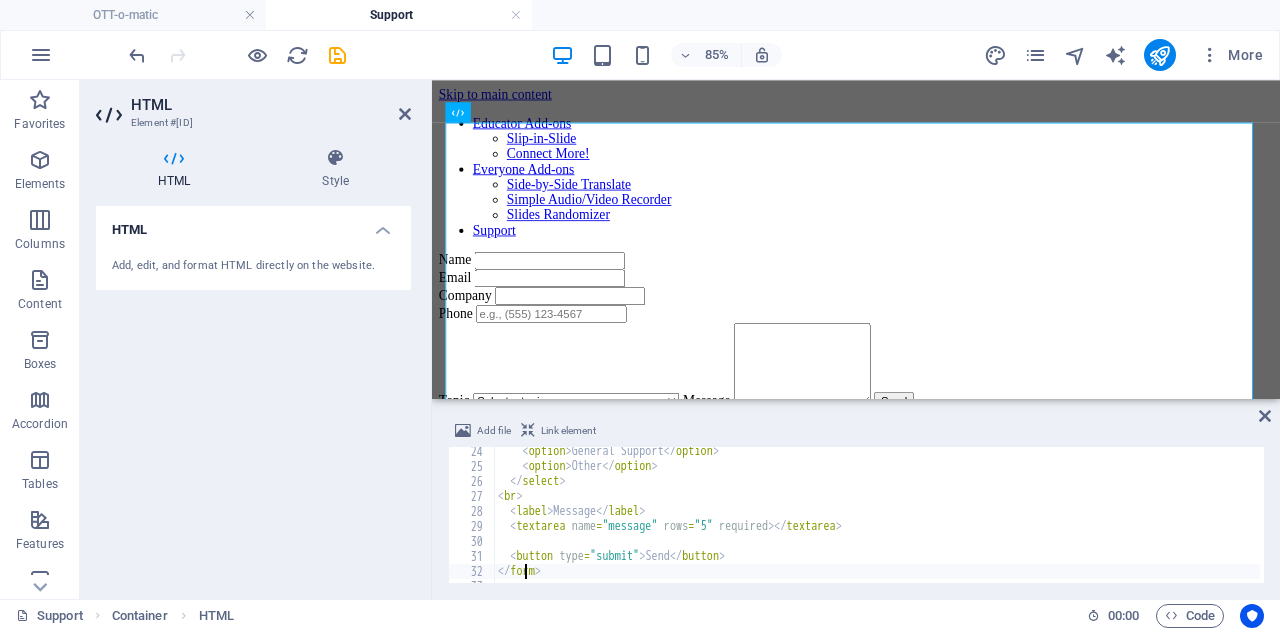 type on "<button type="submit">Send</button>" 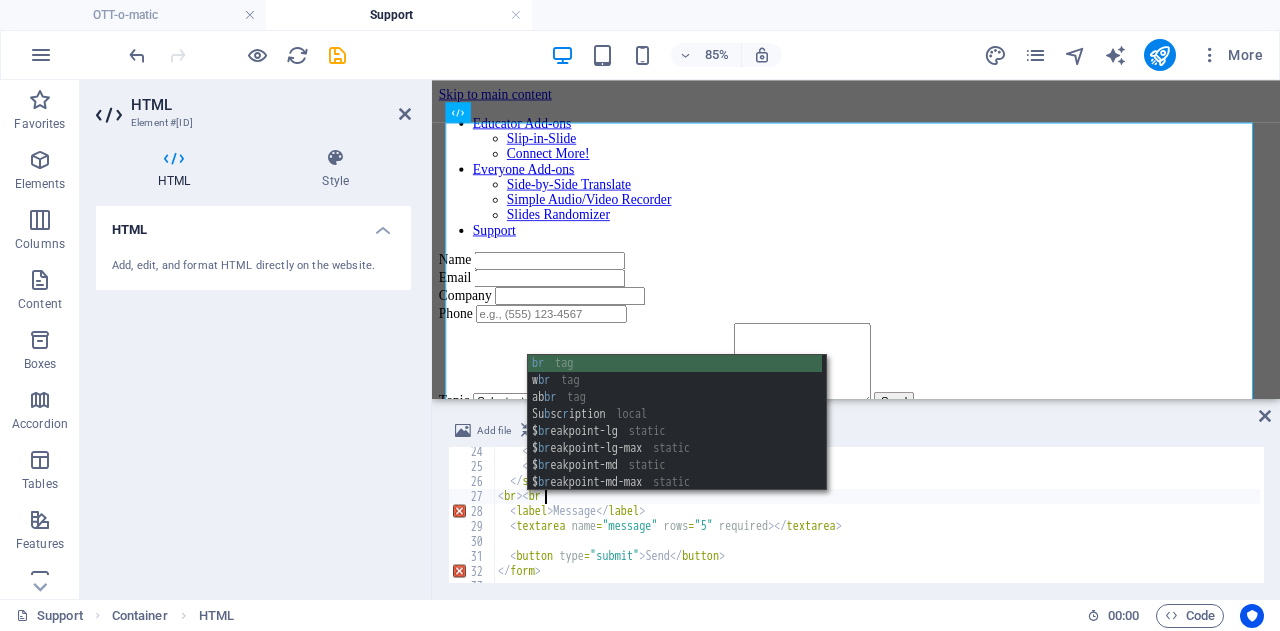 scroll, scrollTop: 0, scrollLeft: 3, axis: horizontal 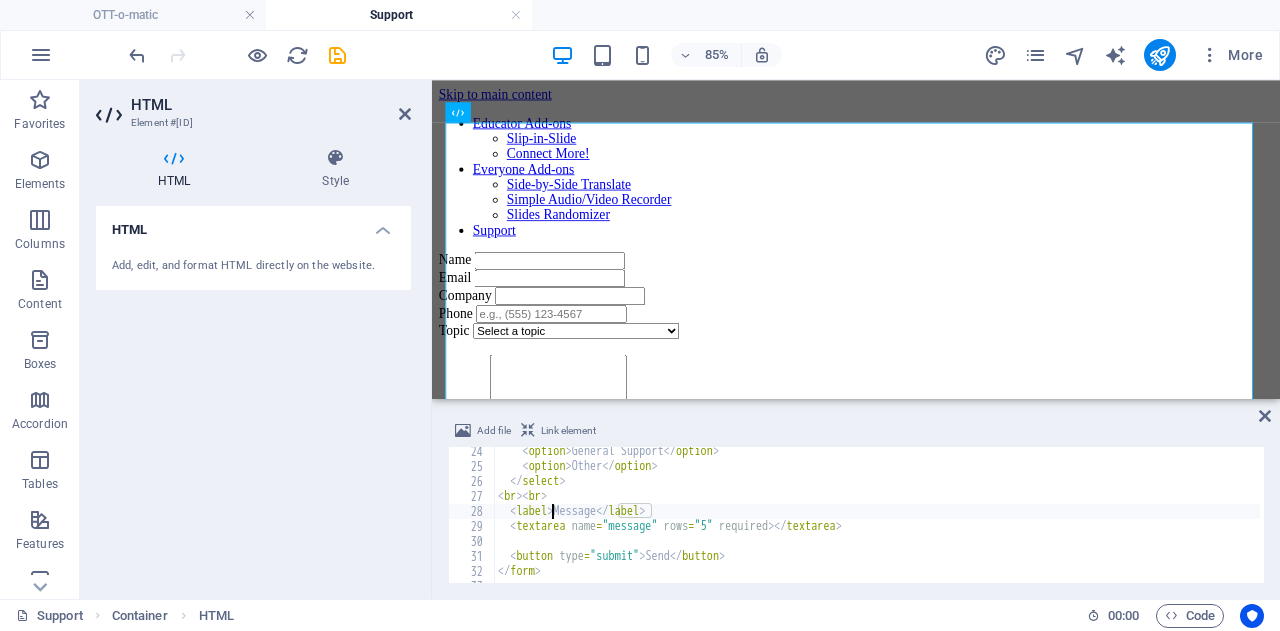 type on "<textarea name="message" rows="5" required></textarea>" 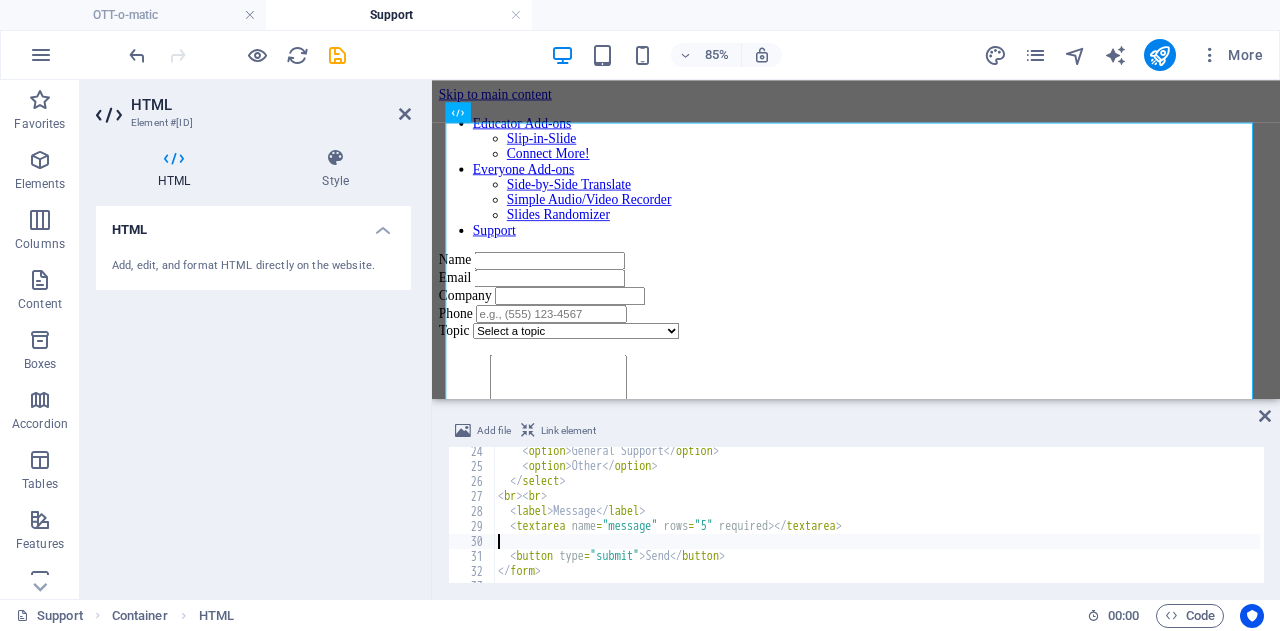 scroll, scrollTop: 0, scrollLeft: 0, axis: both 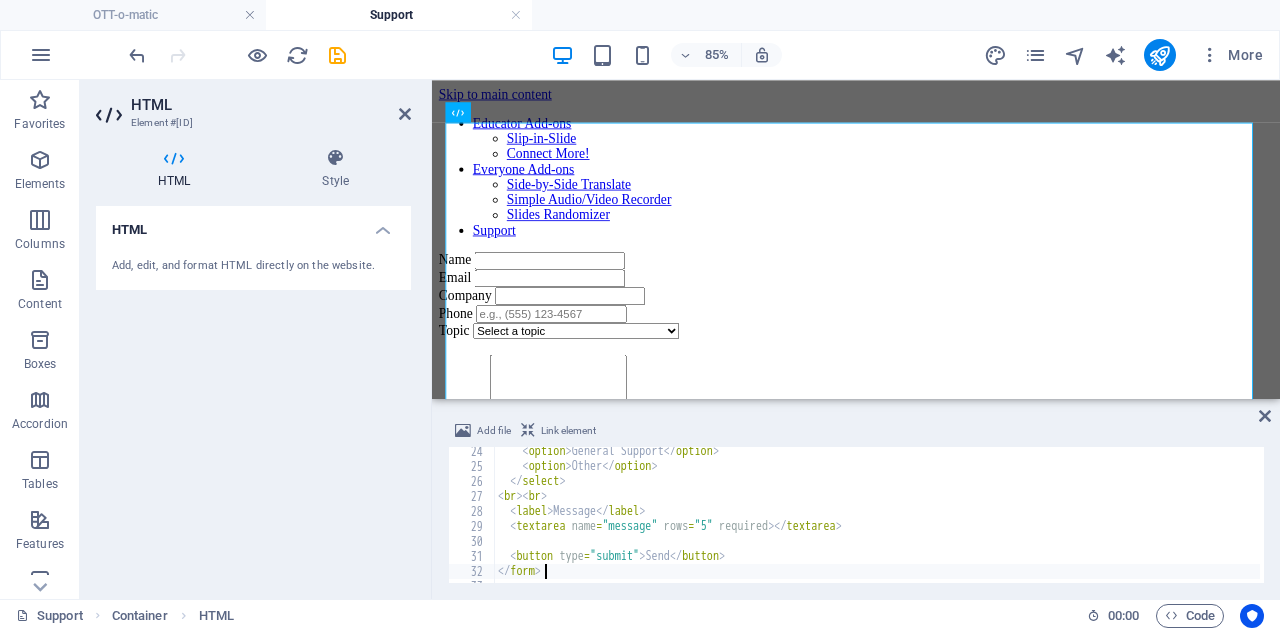 type on "<p id="status"></p>" 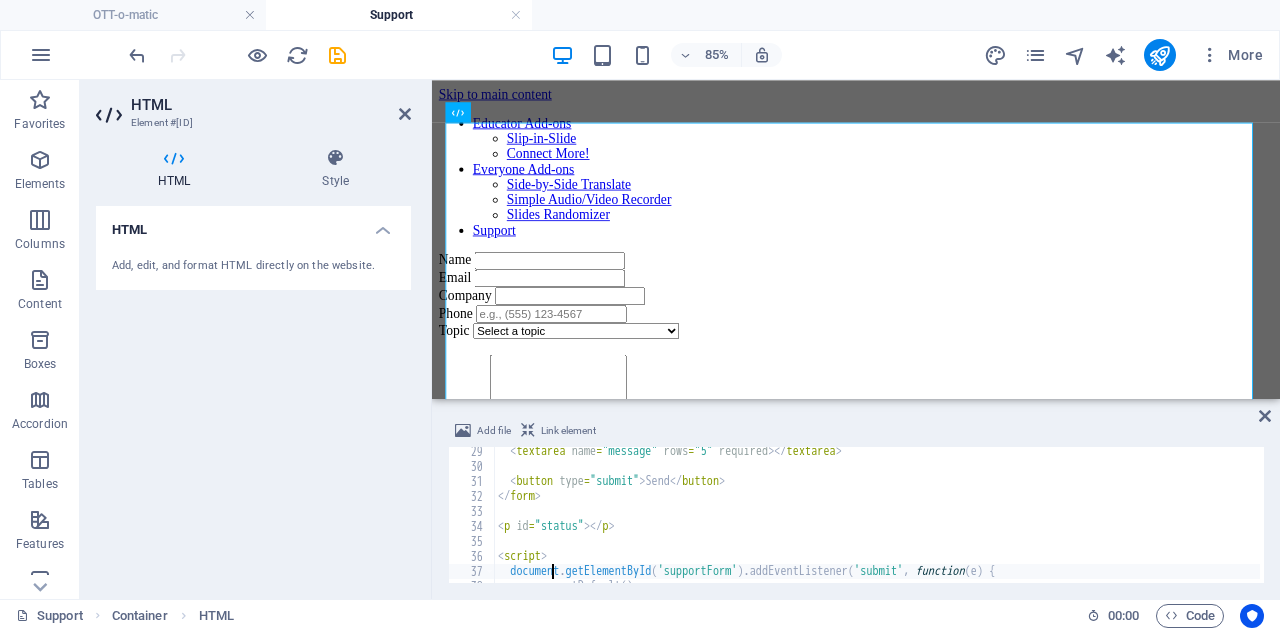 scroll, scrollTop: 423, scrollLeft: 0, axis: vertical 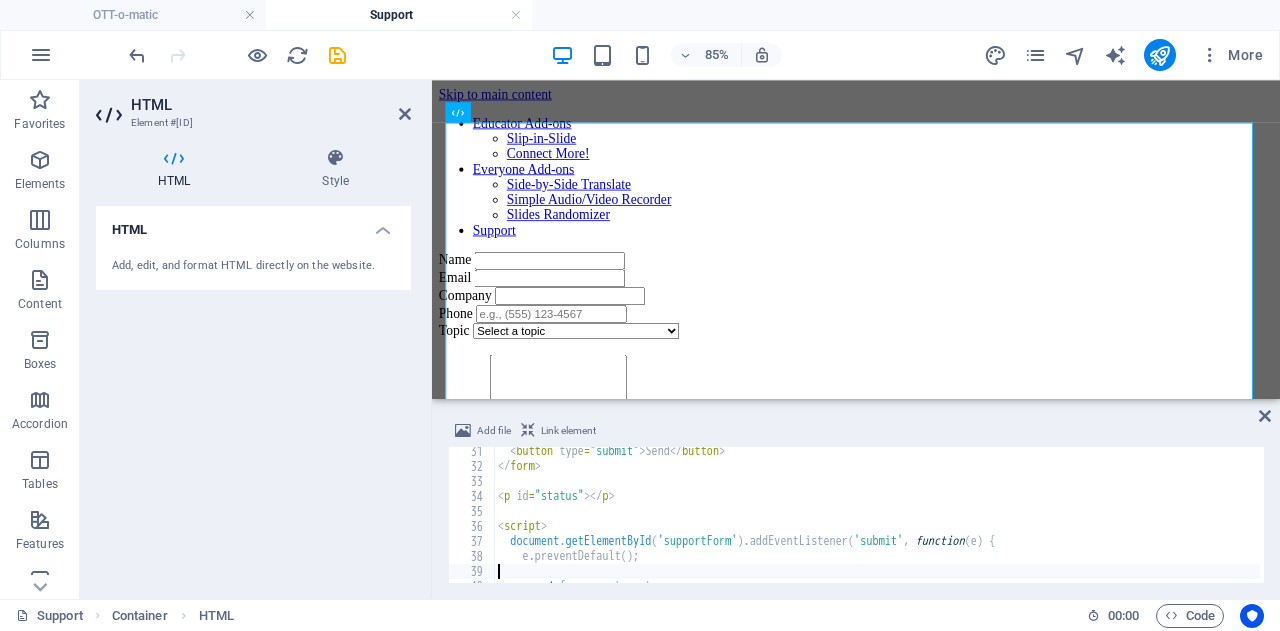 type on "const form = e.target;" 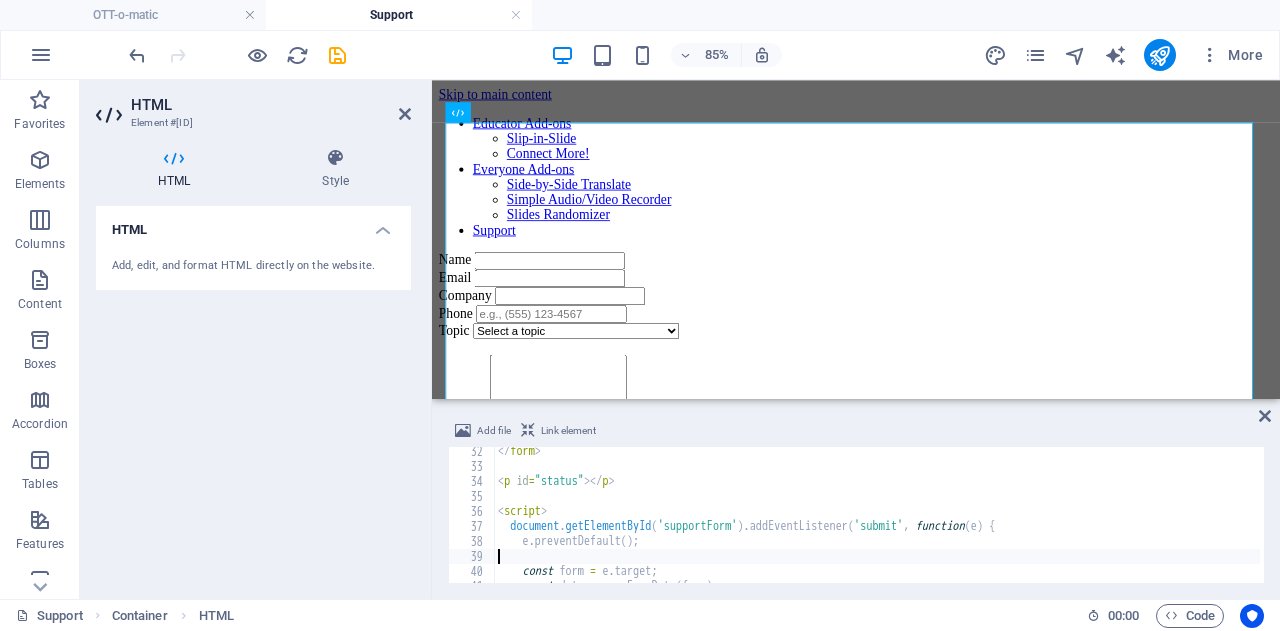 type on "e.preventDefault();" 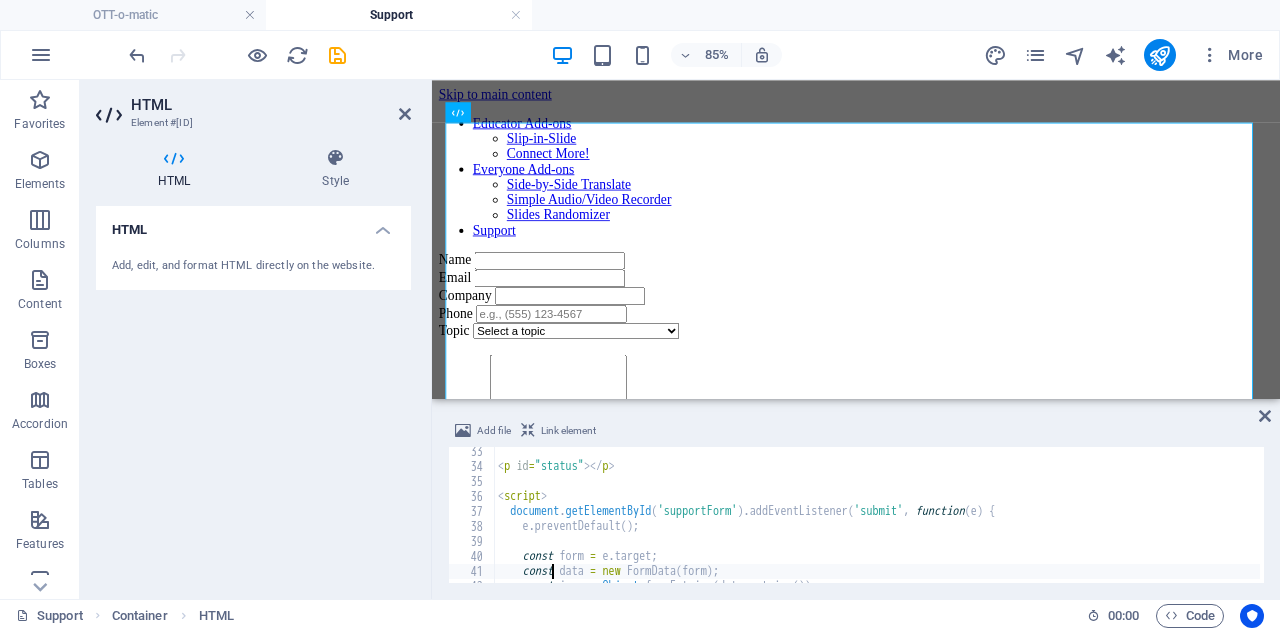 type on "const json = Object.fromEntries(data.entries());" 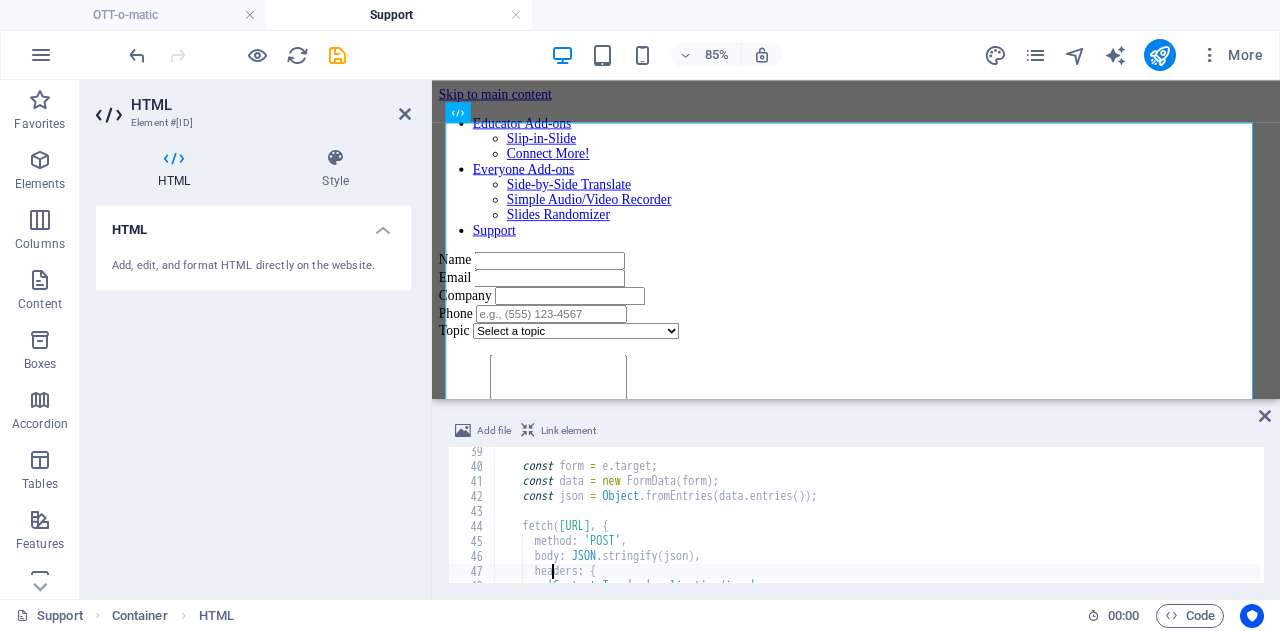 scroll 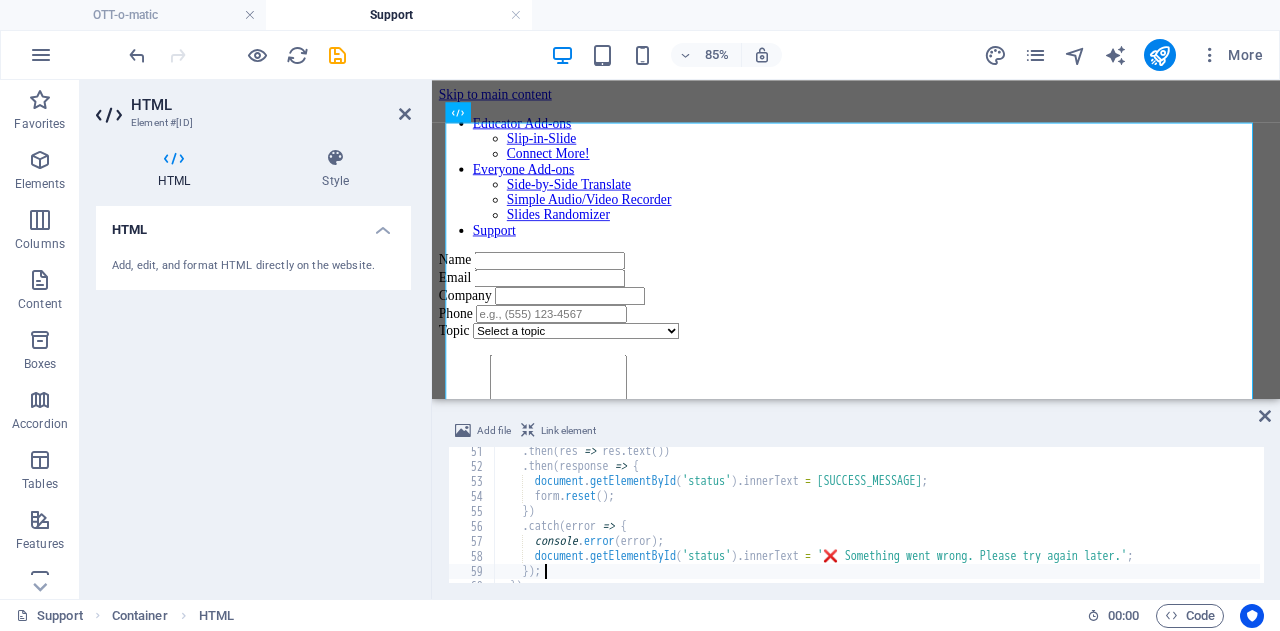 type on "</script>" 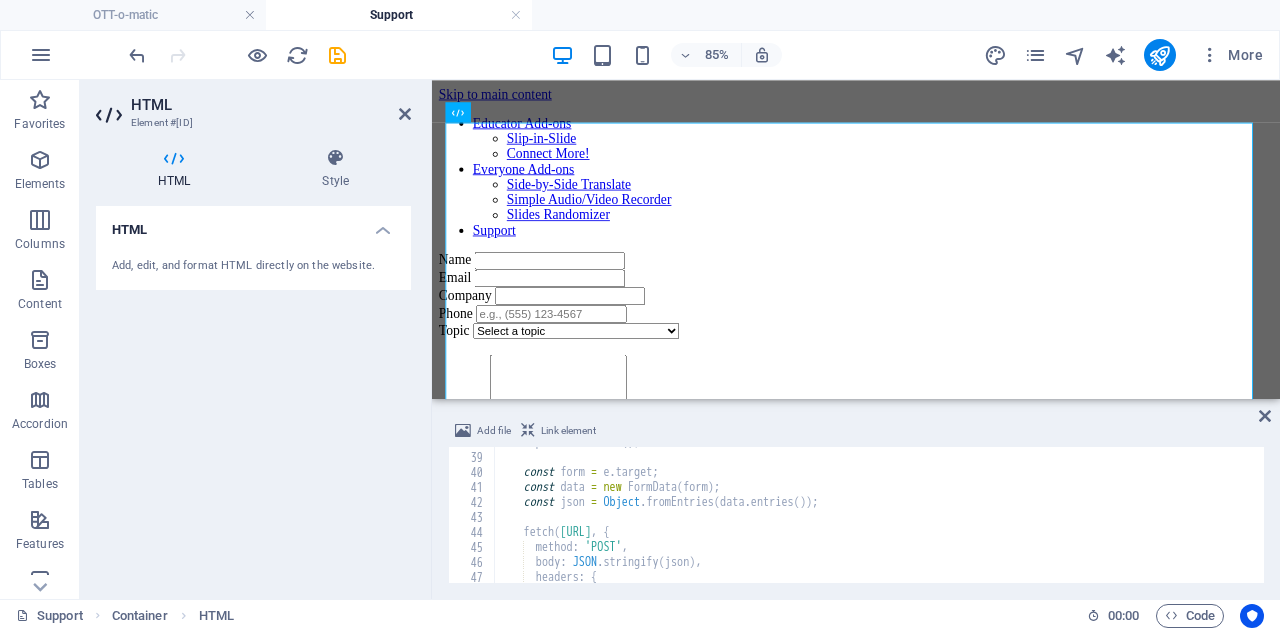 scroll, scrollTop: 571, scrollLeft: 0, axis: vertical 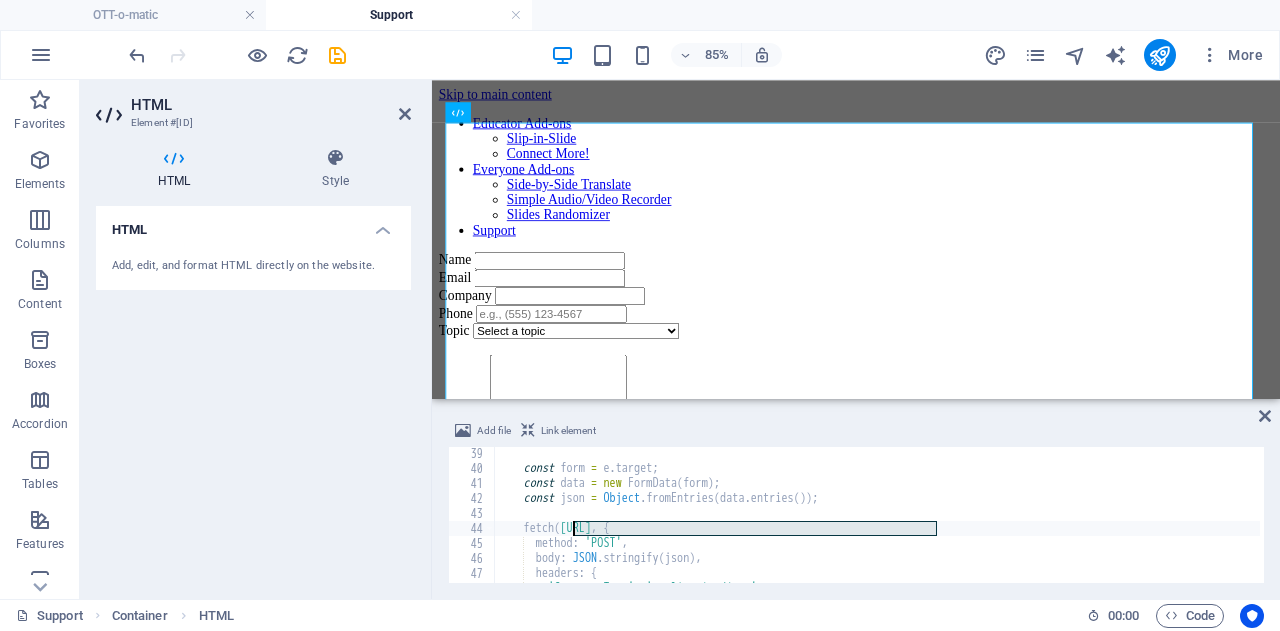 drag, startPoint x: 934, startPoint y: 527, endPoint x: 573, endPoint y: 529, distance: 361.00555 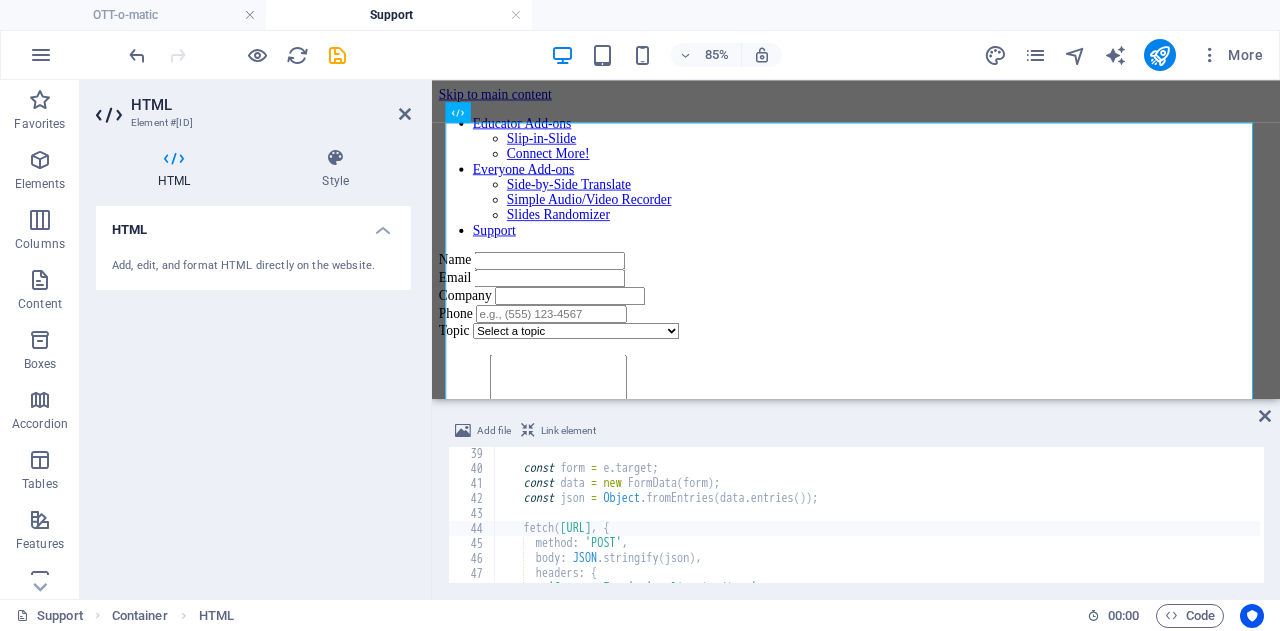 scroll, scrollTop: 0, scrollLeft: 0, axis: both 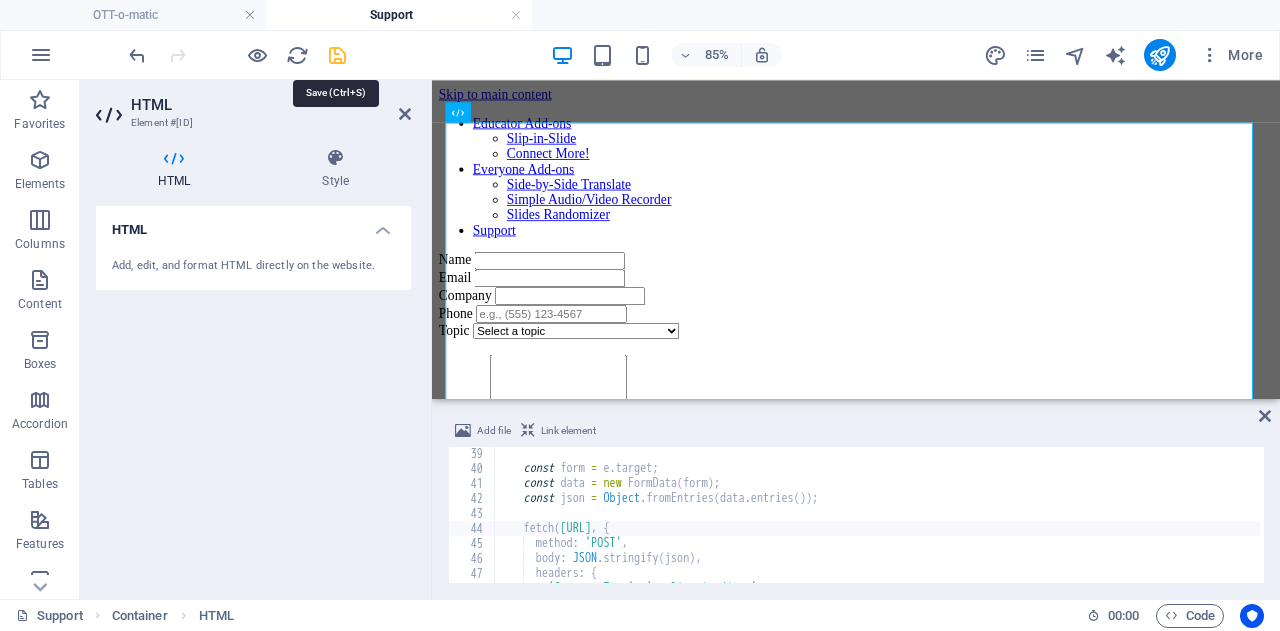 click at bounding box center [337, 55] 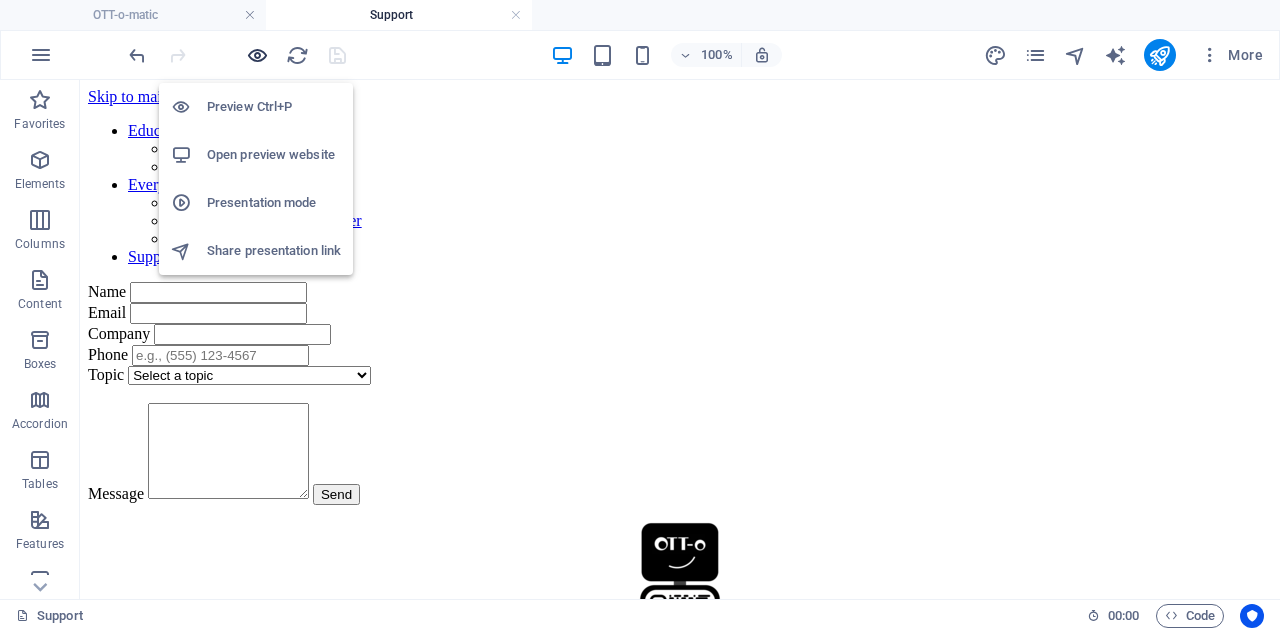 click at bounding box center [257, 55] 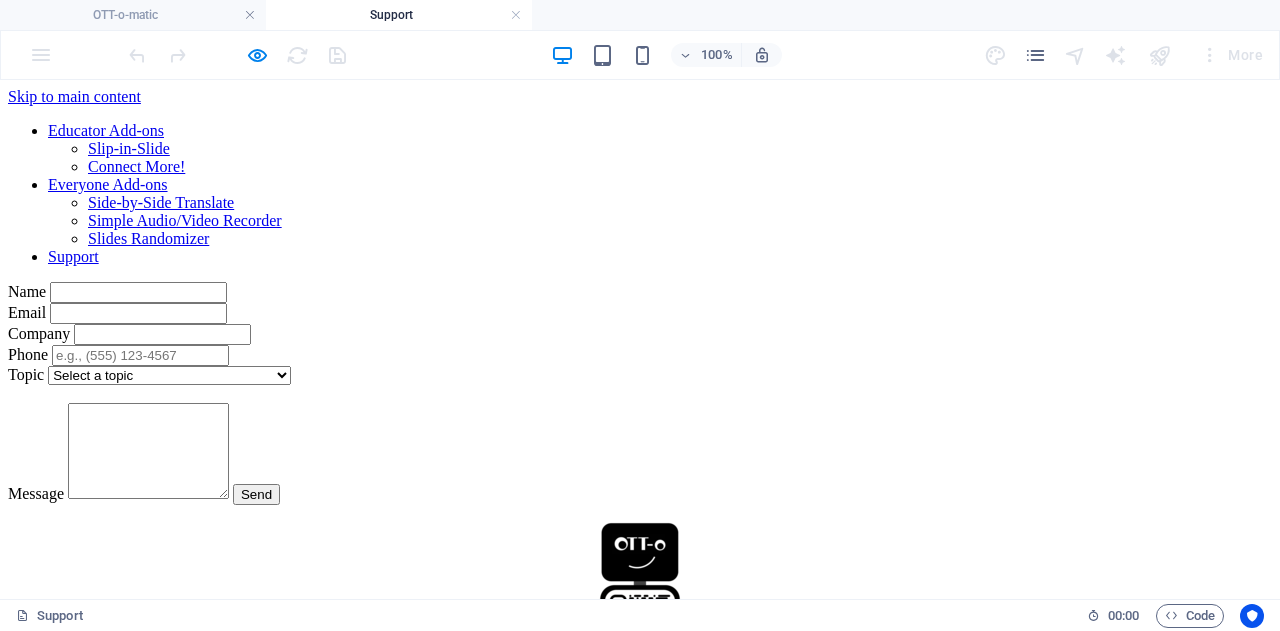 click at bounding box center (138, 292) 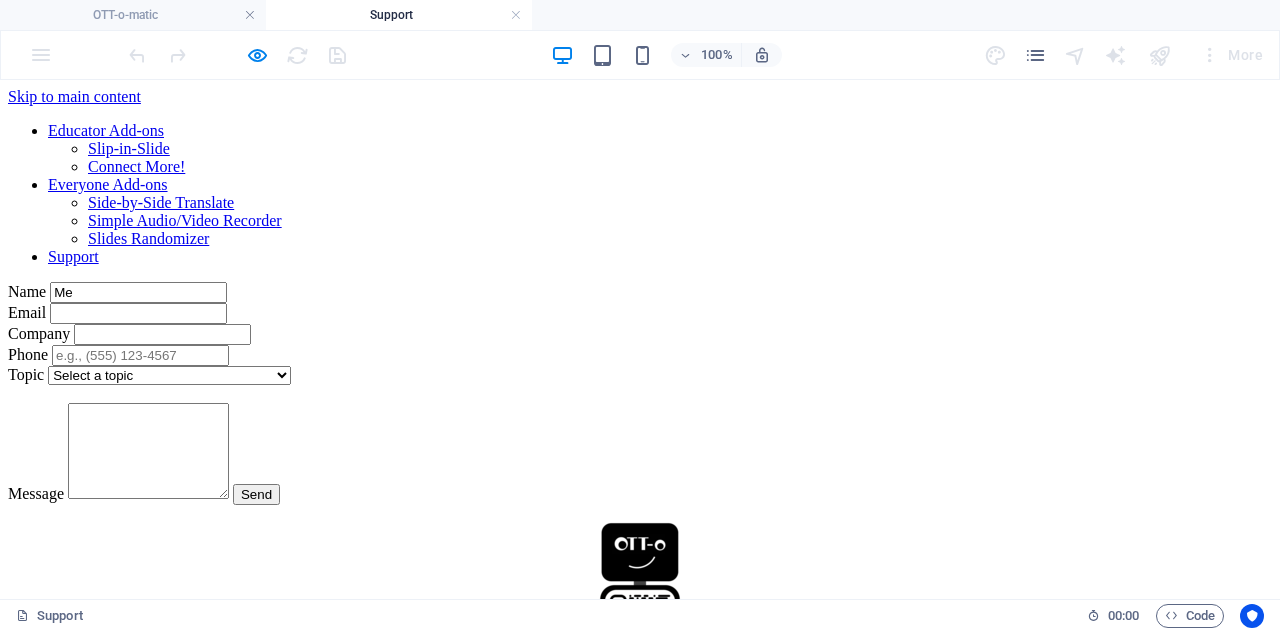 type on "Me" 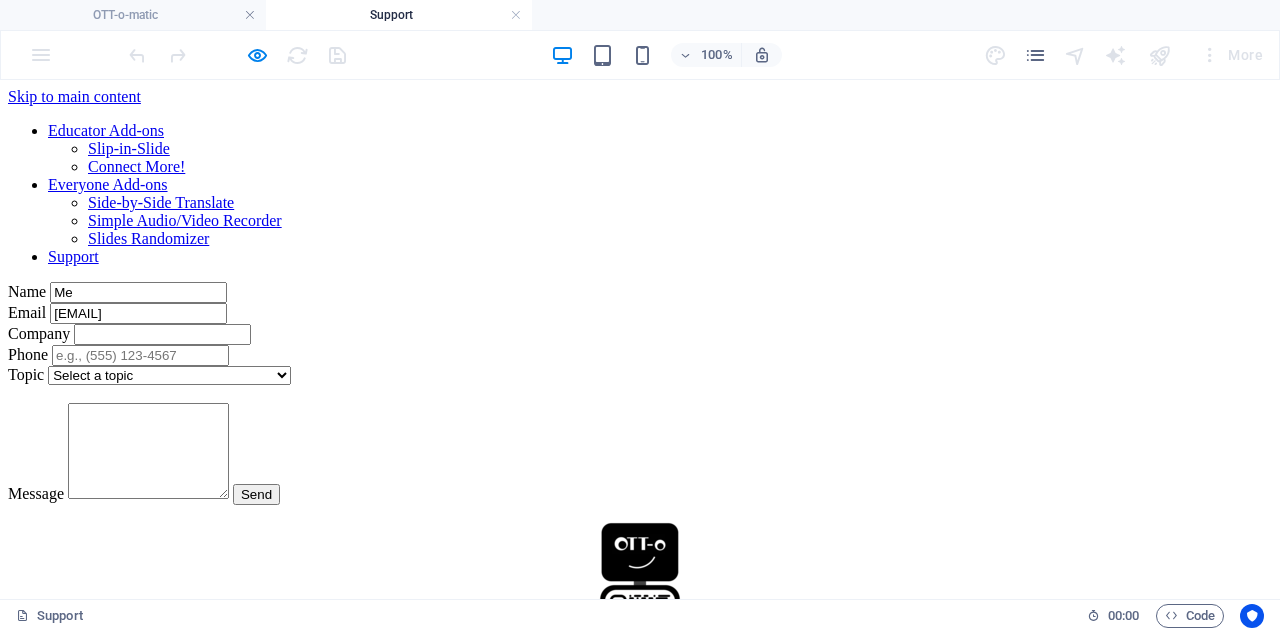 type on "jottedd@me.com" 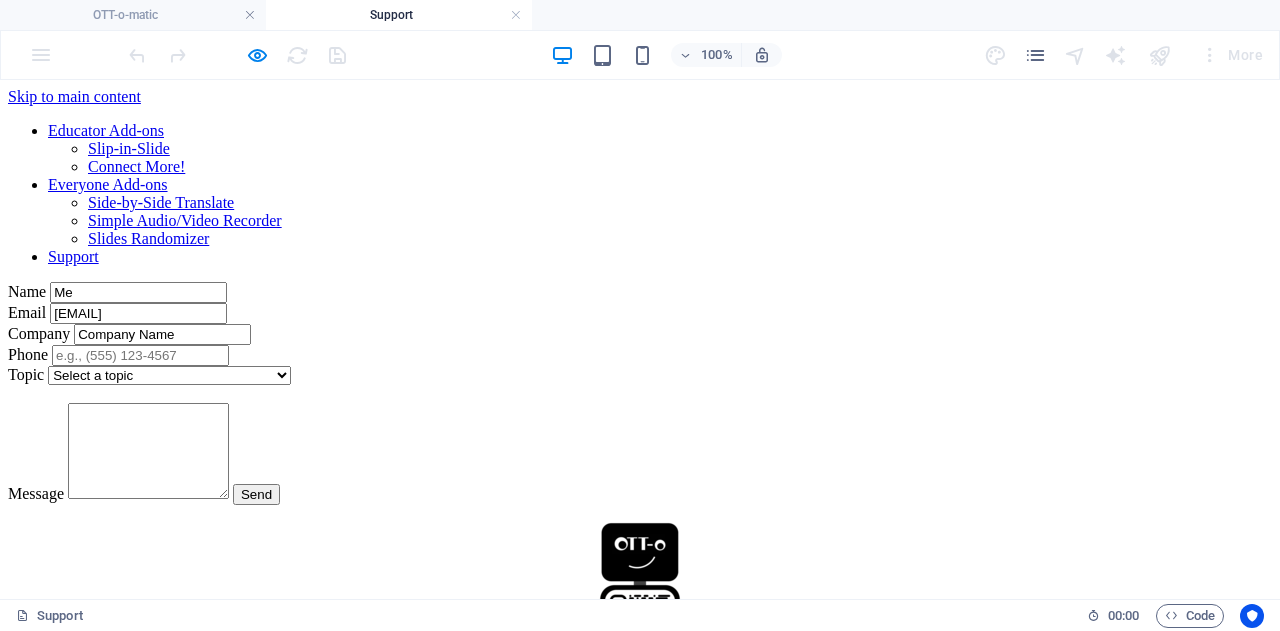 type on "Company Name" 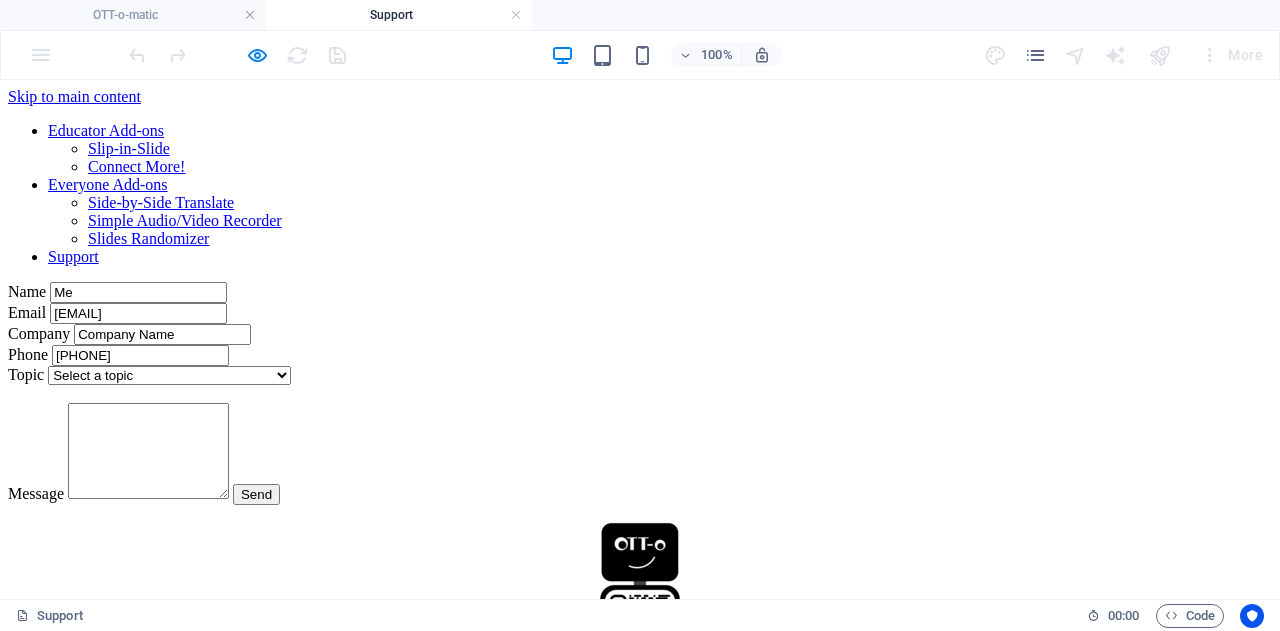 type on "5591232345" 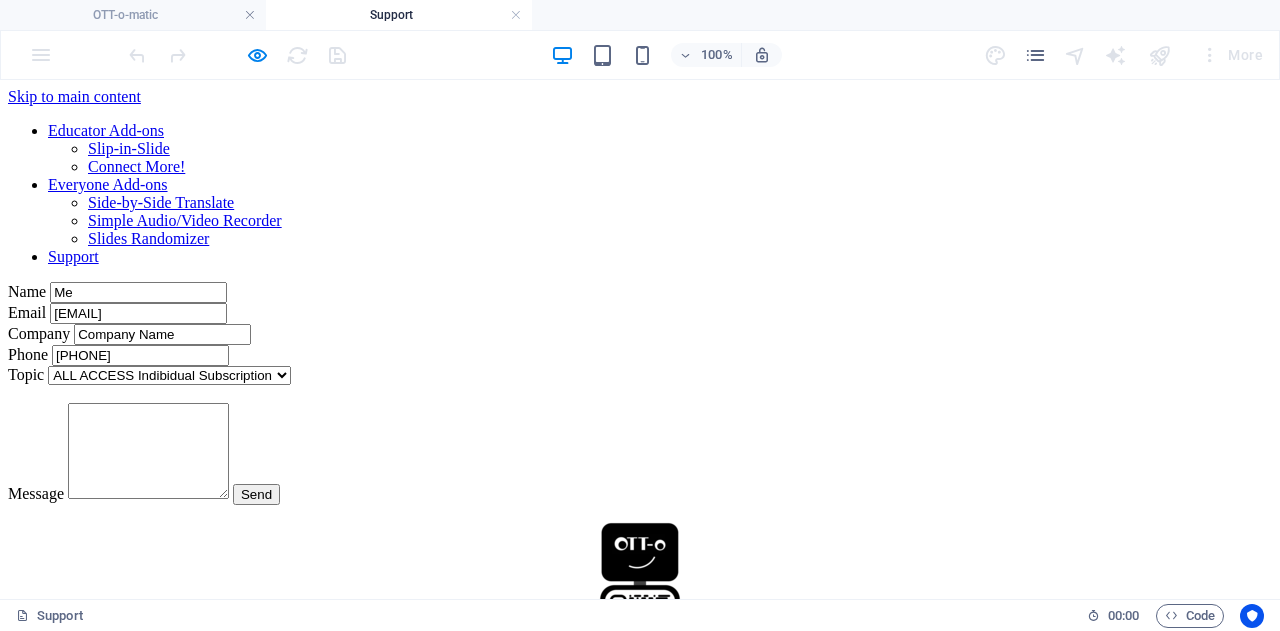 click on "Select a topic
ALL ACCESS Indibidual Subscription
ALL ACCESS Indibidual Subscription
Slip-in-Slide
Connect More!
Side-by-Side Translate
Simple Audio/Video Recorder
Slides Randomizer
General Support
Other" at bounding box center (169, 375) 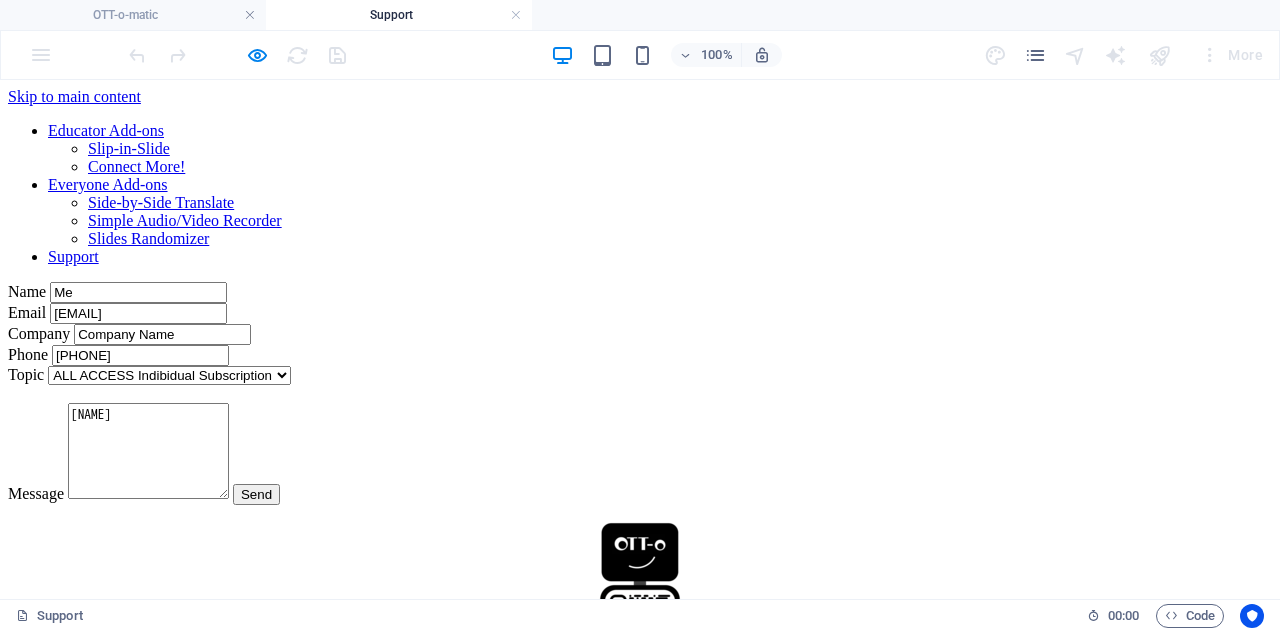 type on "kjnsdjnfd" 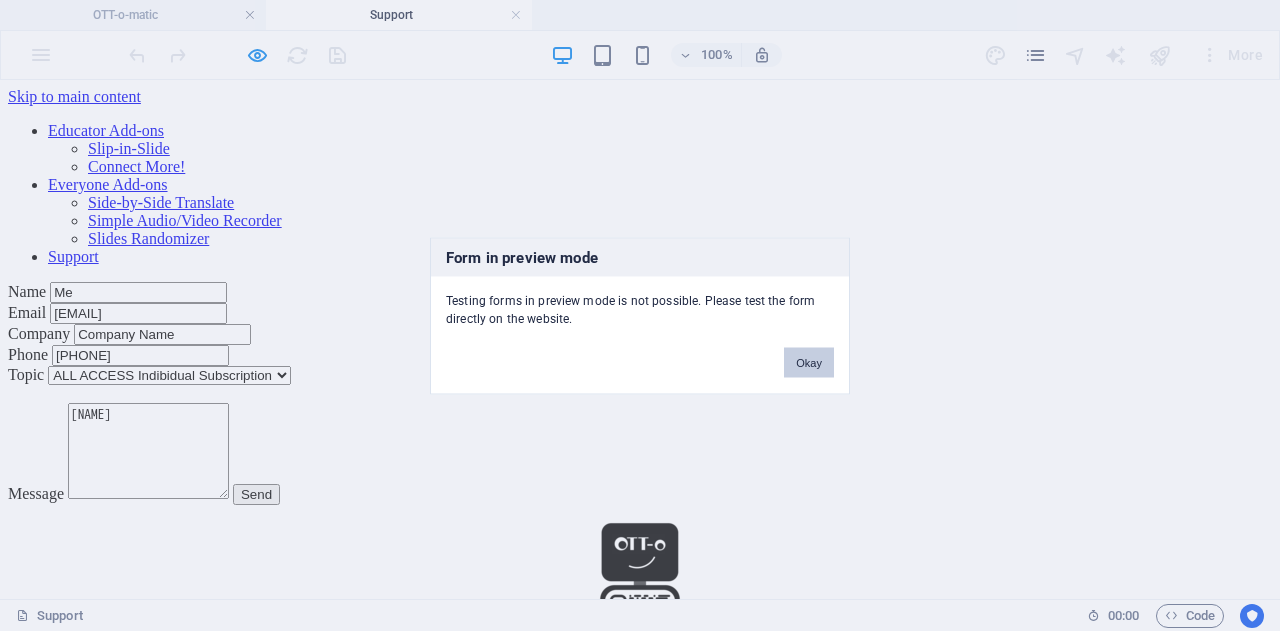 click on "Okay" at bounding box center [809, 362] 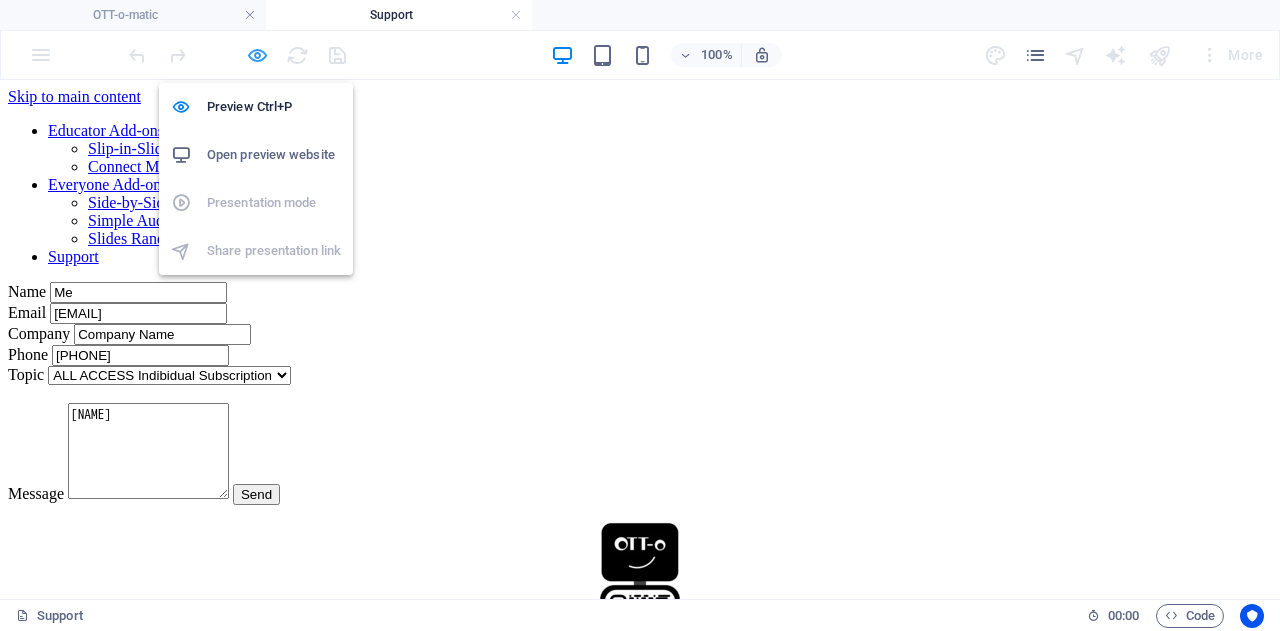 click at bounding box center [257, 55] 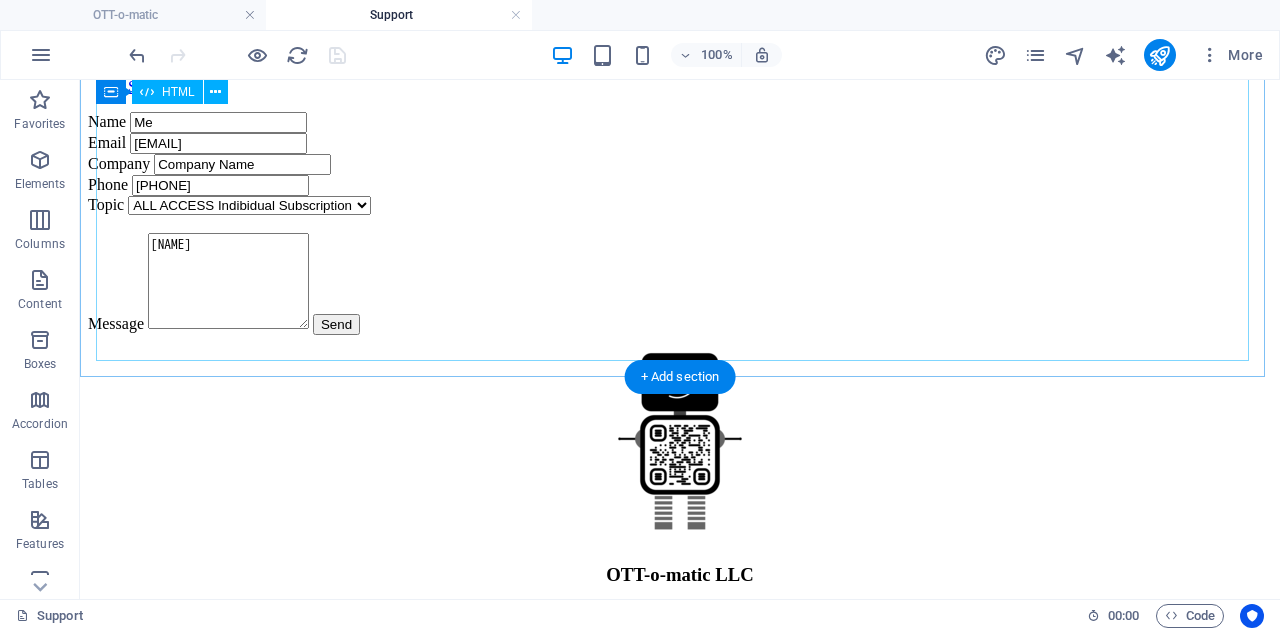 scroll, scrollTop: 0, scrollLeft: 0, axis: both 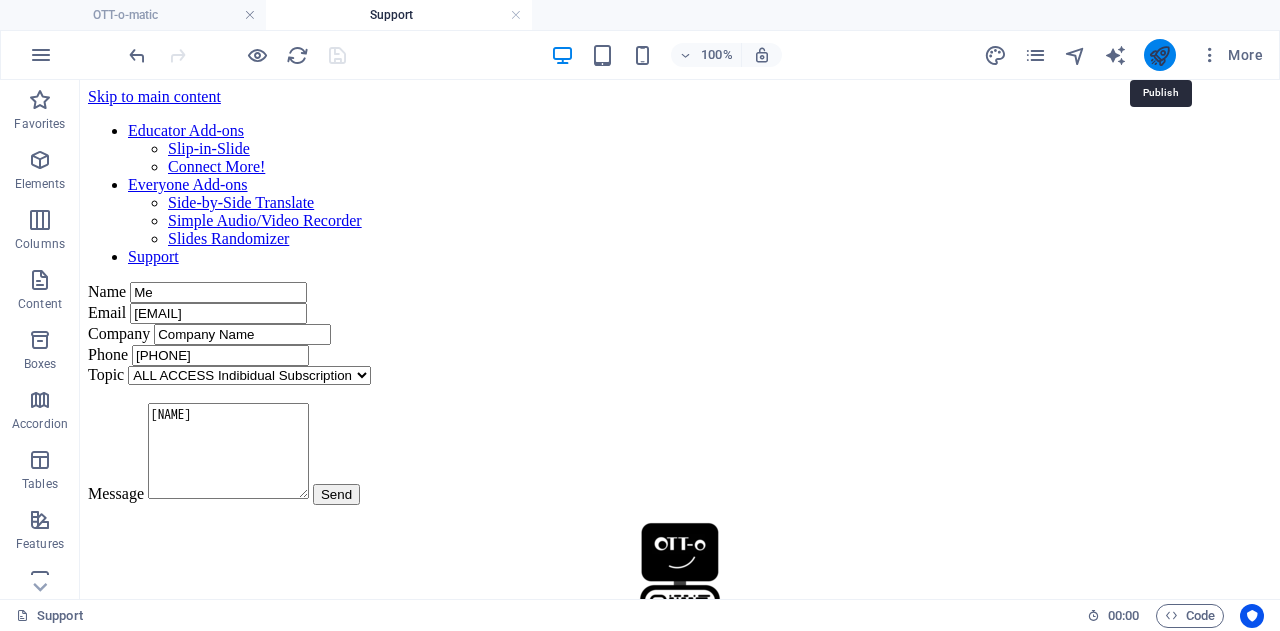 click at bounding box center (1159, 55) 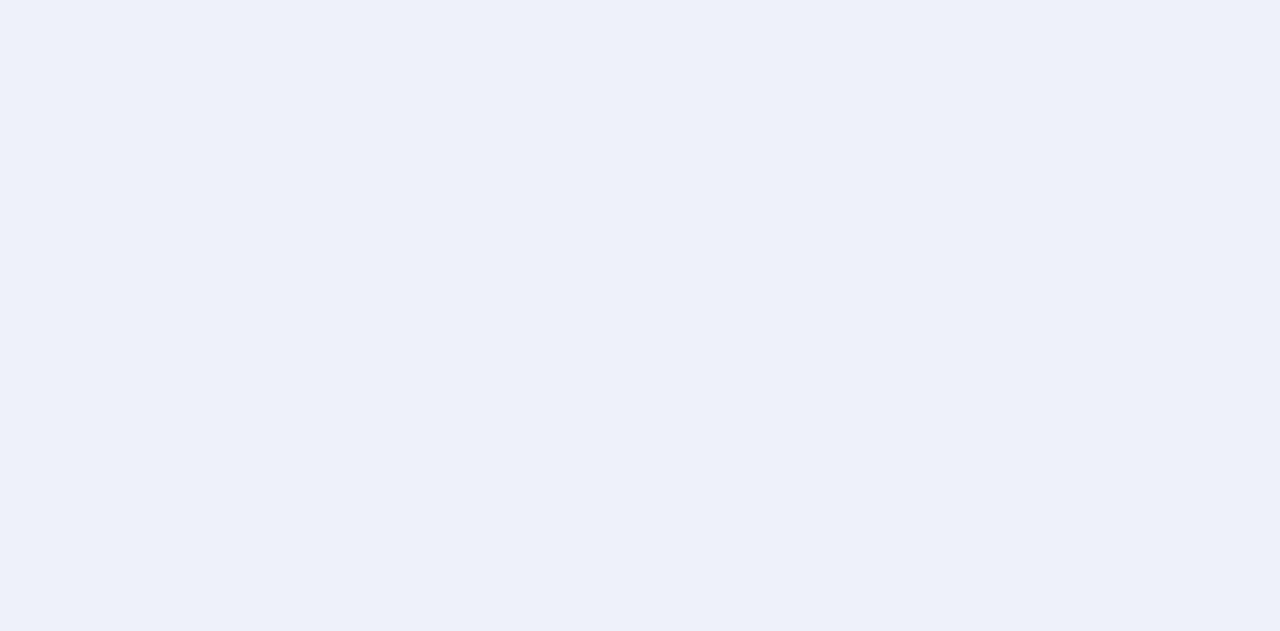 scroll, scrollTop: 0, scrollLeft: 0, axis: both 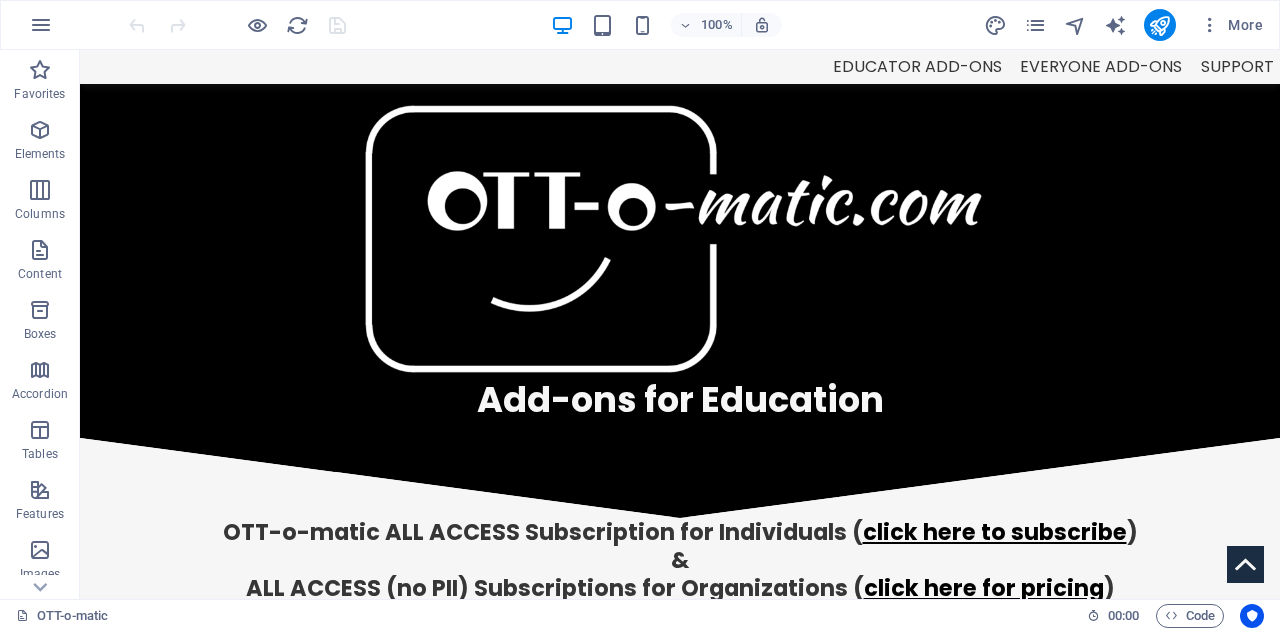 click on "More" at bounding box center (1127, 25) 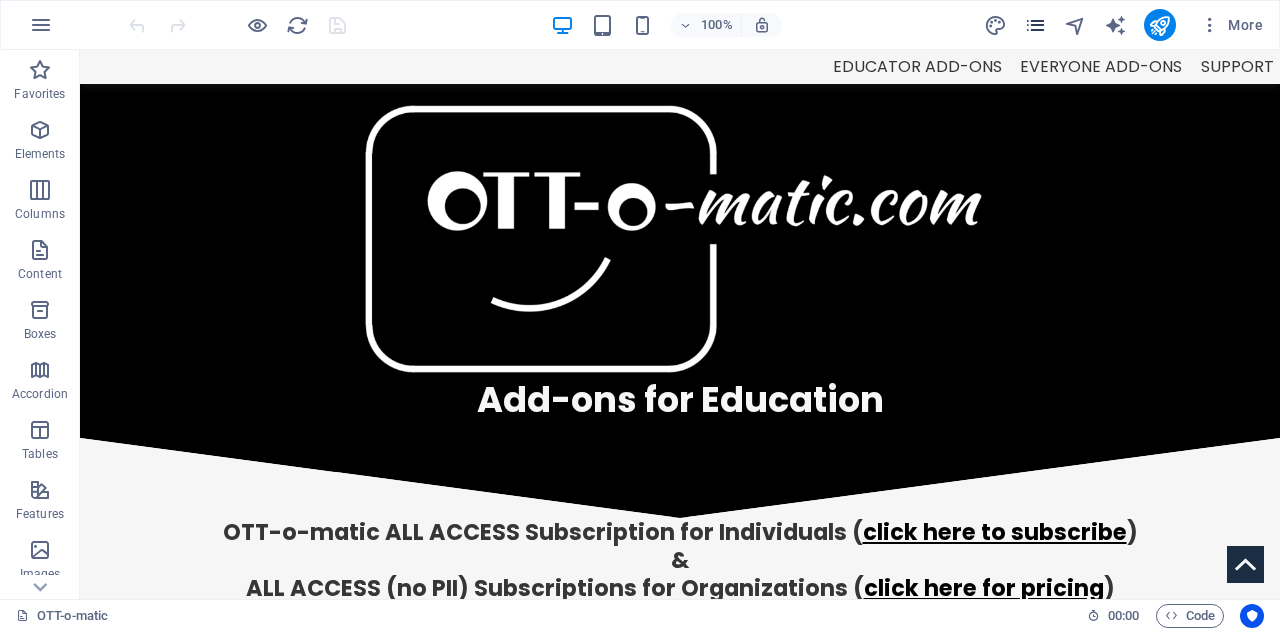 click at bounding box center (1035, 25) 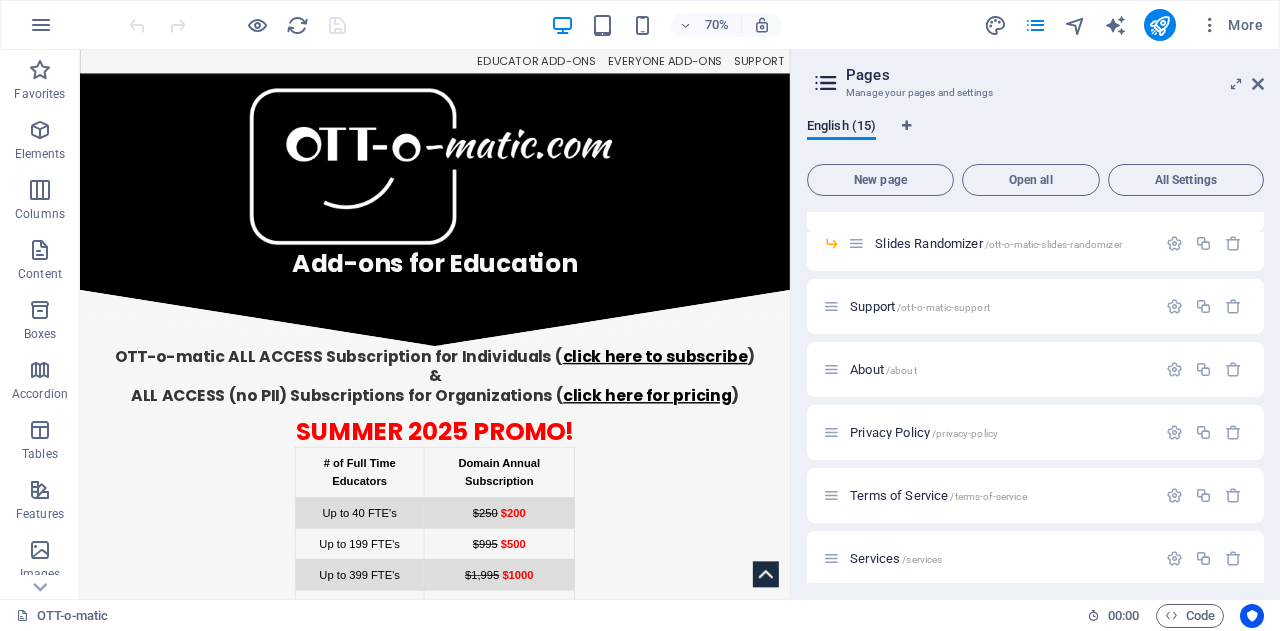 scroll, scrollTop: 318, scrollLeft: 0, axis: vertical 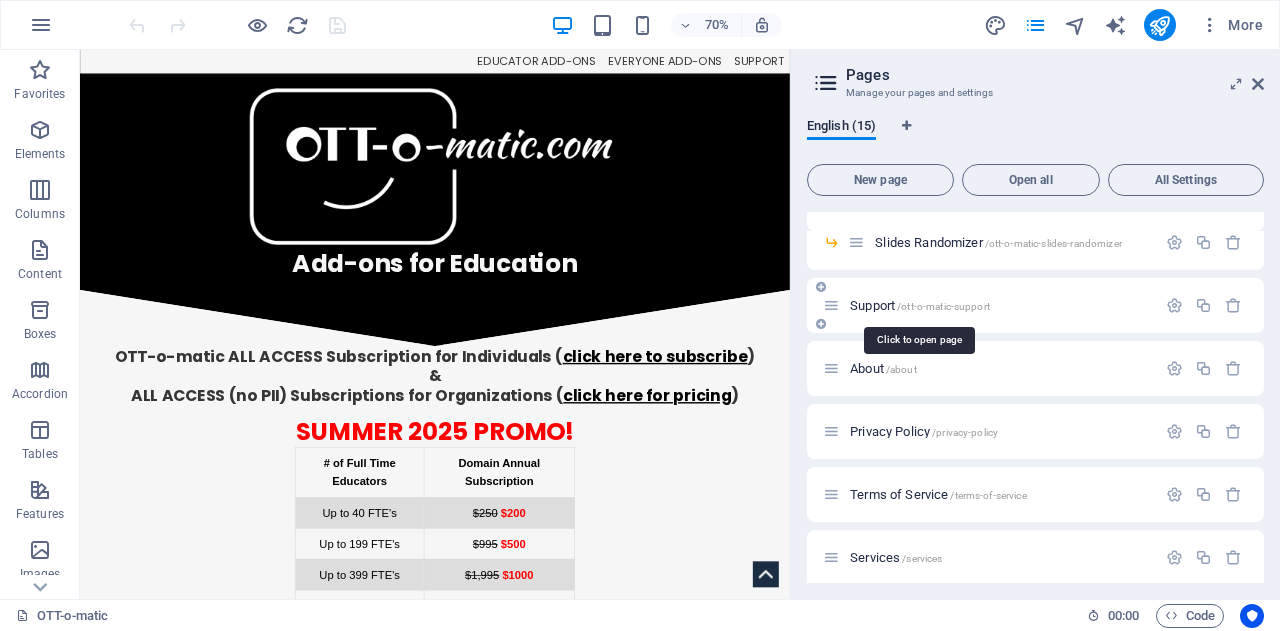click on "Support /ott-o-matic-support" at bounding box center (920, 305) 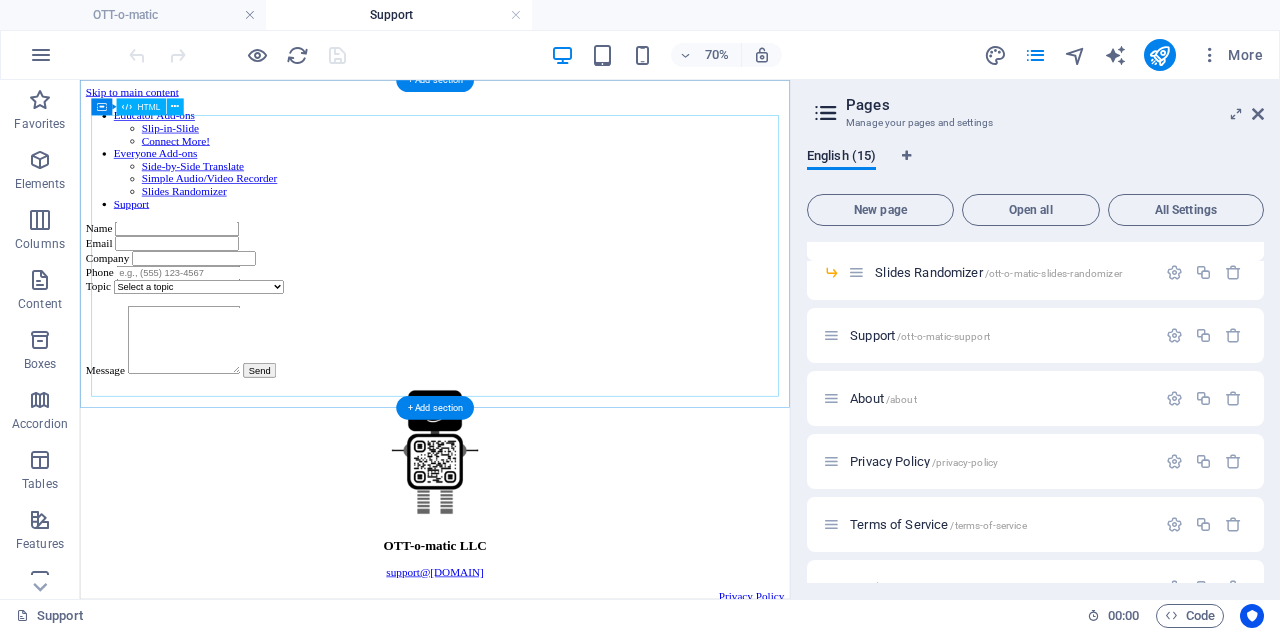 scroll, scrollTop: 0, scrollLeft: 0, axis: both 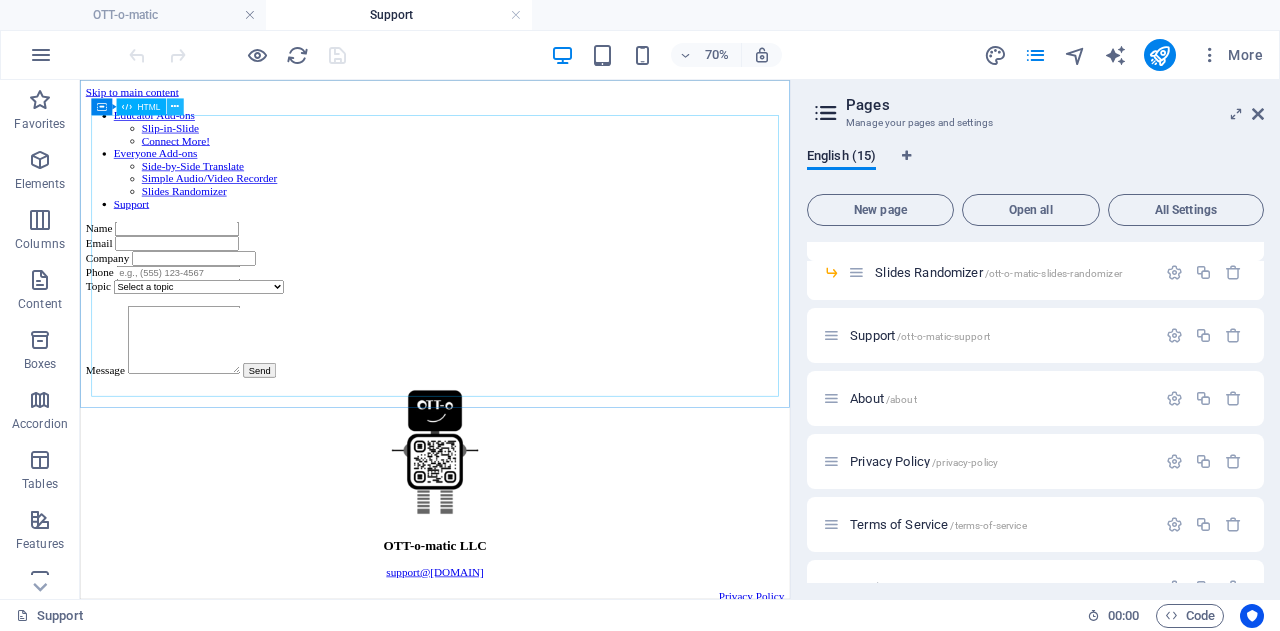 click at bounding box center [175, 106] 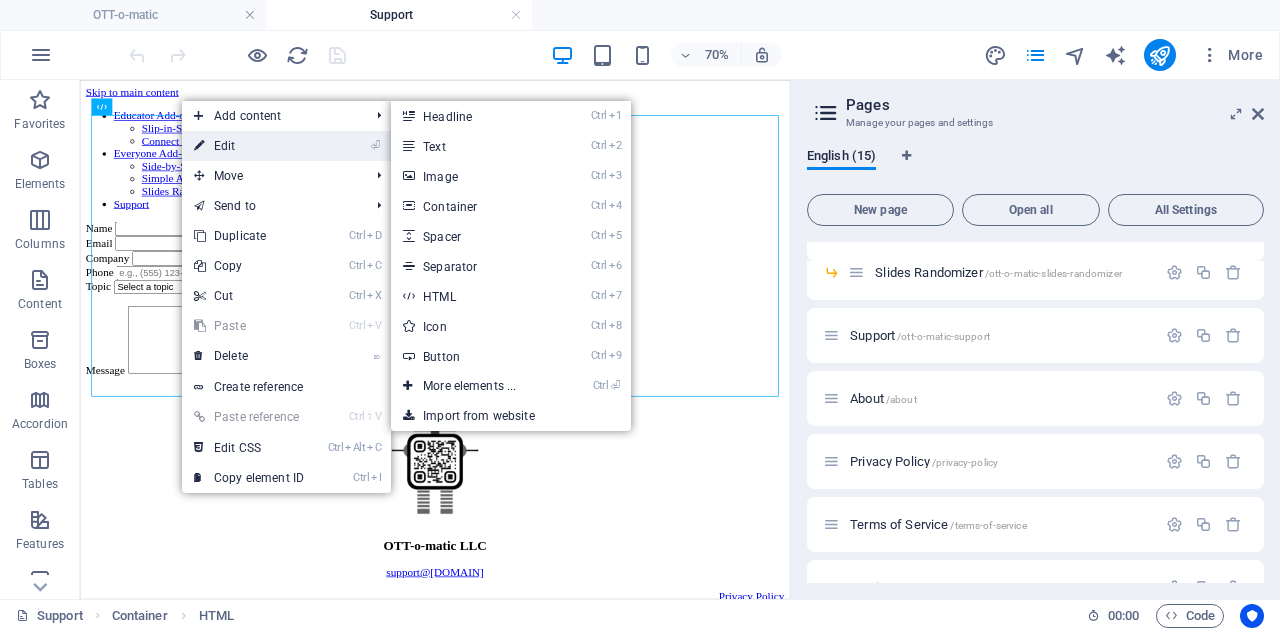 click on "⏎  Edit" at bounding box center (249, 146) 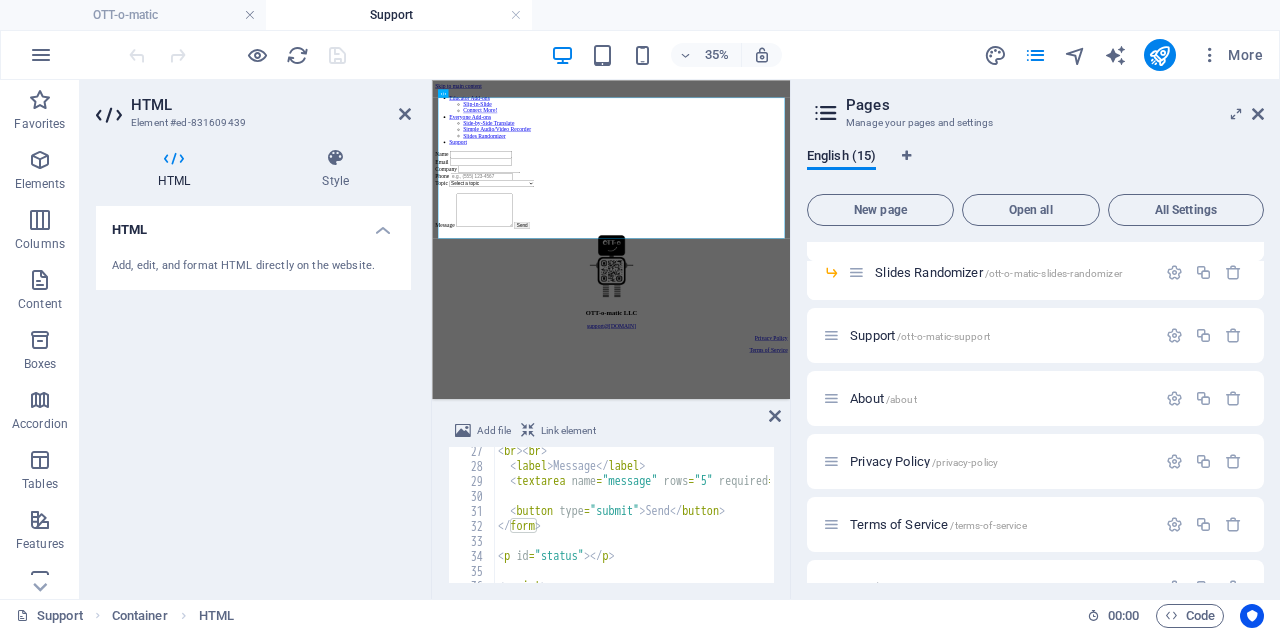 scroll, scrollTop: 395, scrollLeft: 0, axis: vertical 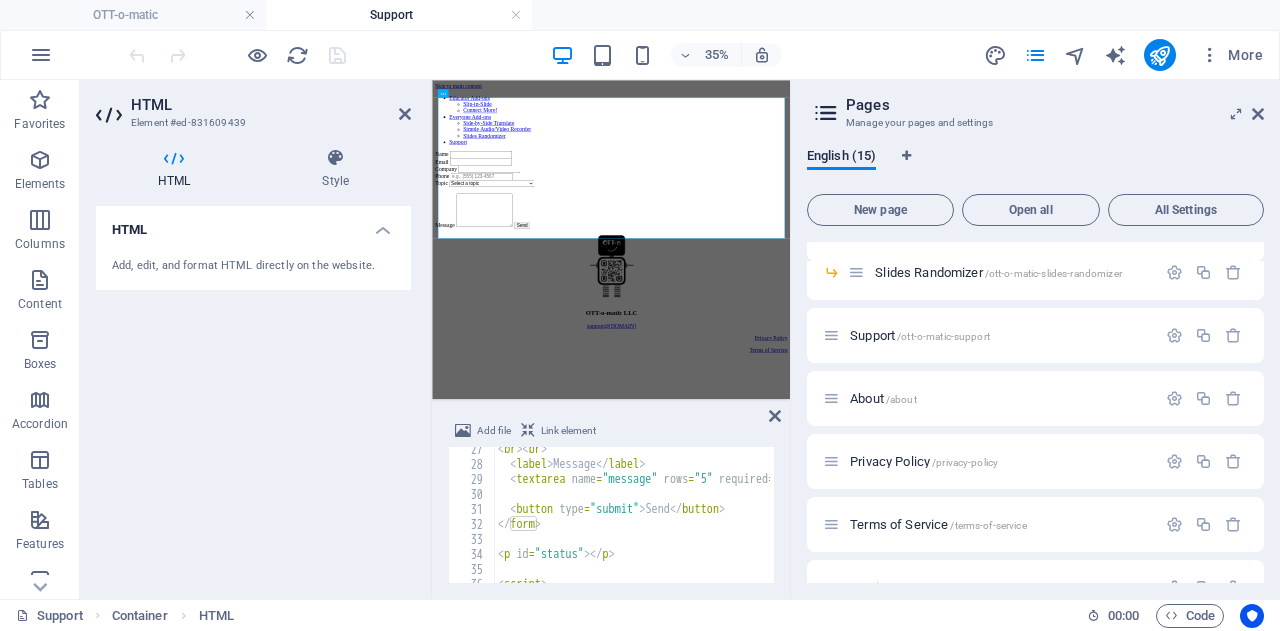 click on "< br > < br >    < label > Message </ label >    < textarea   name = "message"   rows = "5"   required = "" > </ textarea >    < button   type = "submit" > Send </ button > </ form > < p   id = "status" > </ p > < script >" at bounding box center [993, 523] 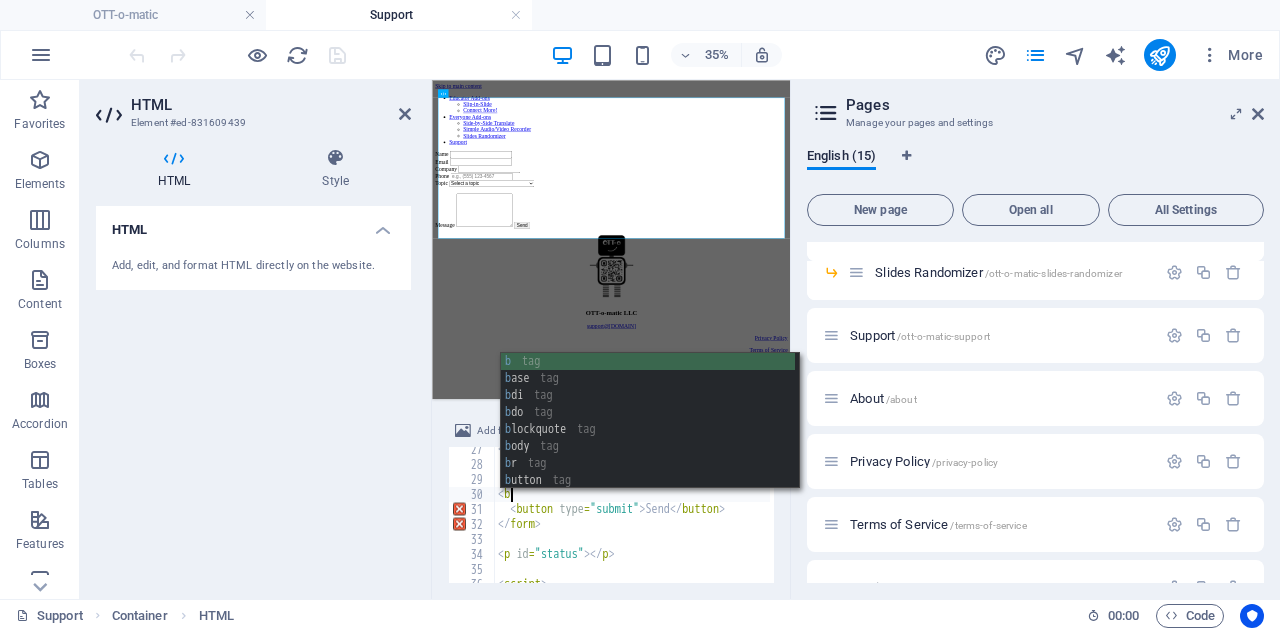 scroll, scrollTop: 0, scrollLeft: 0, axis: both 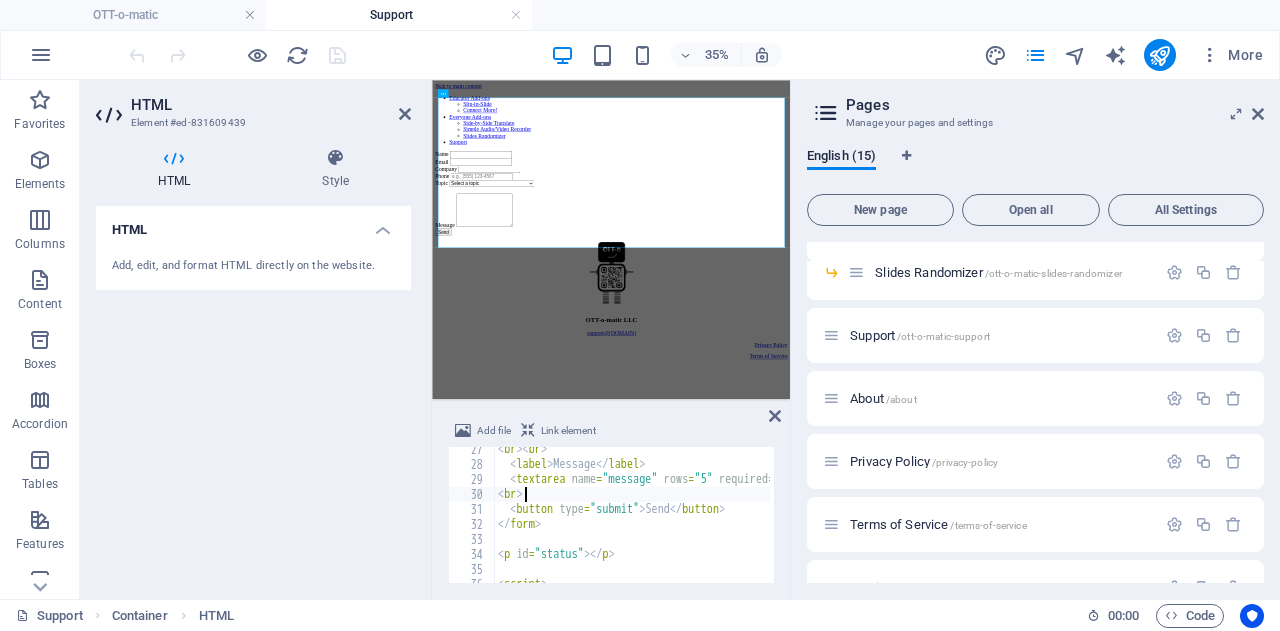 type on "<br>" 